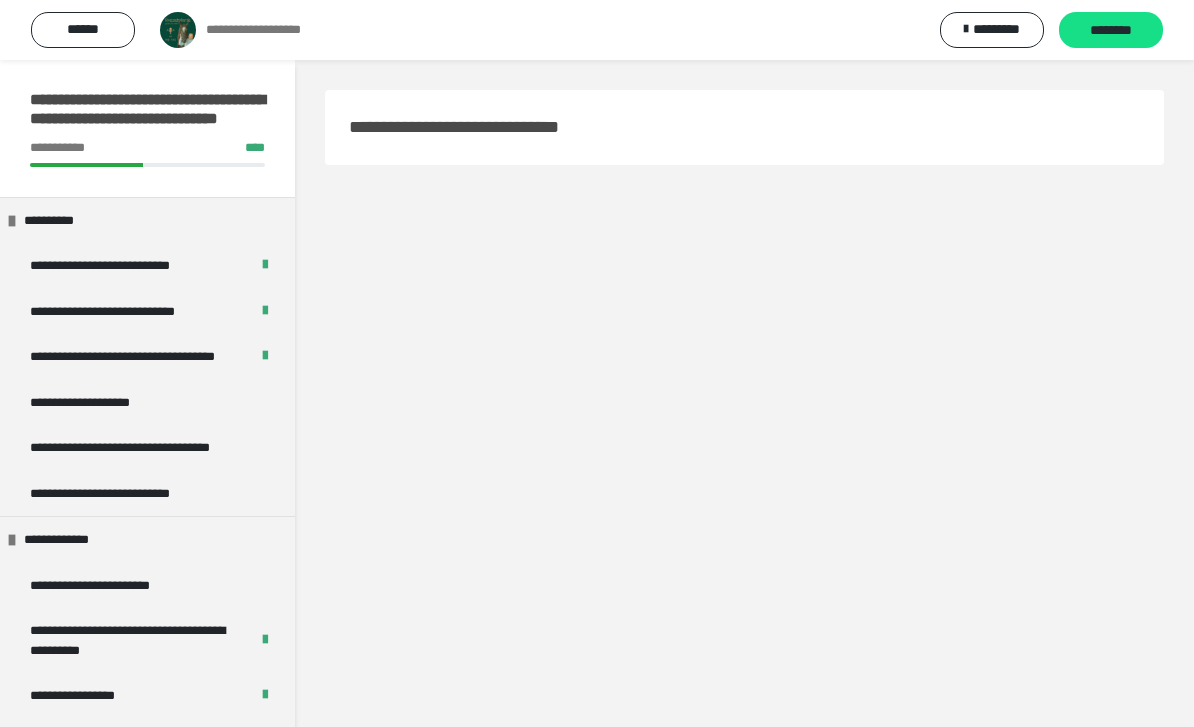 scroll, scrollTop: 0, scrollLeft: 0, axis: both 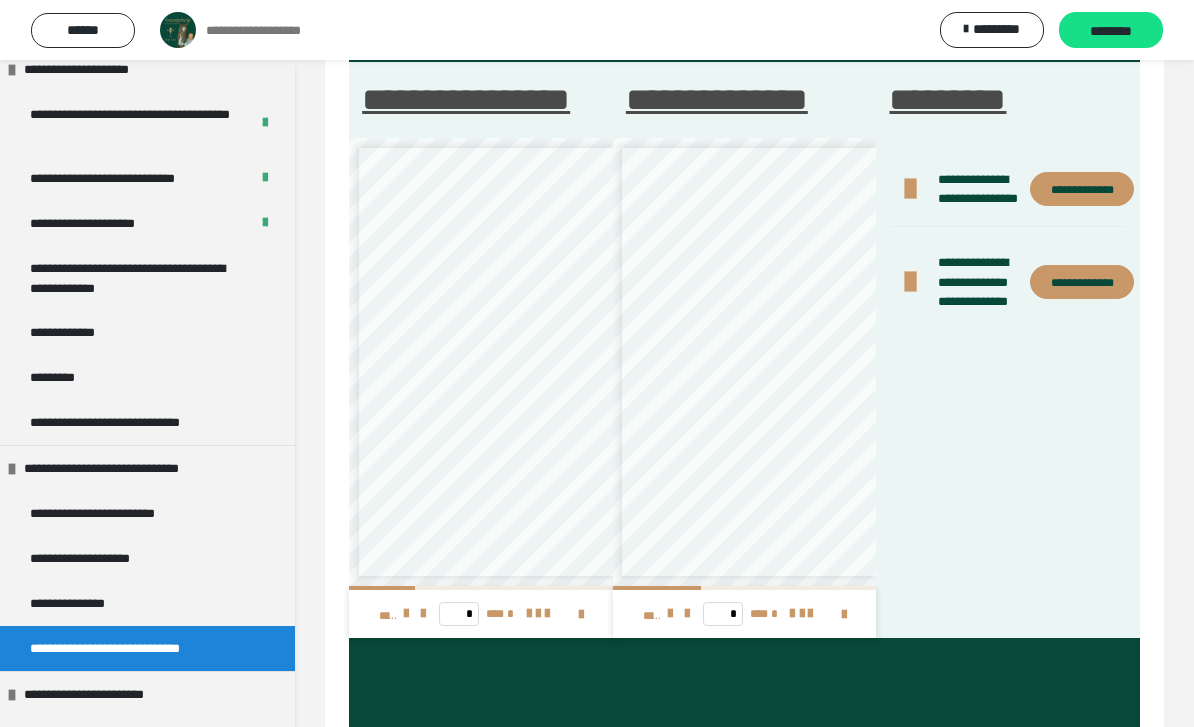 click on "**********" at bounding box center (78, 332) 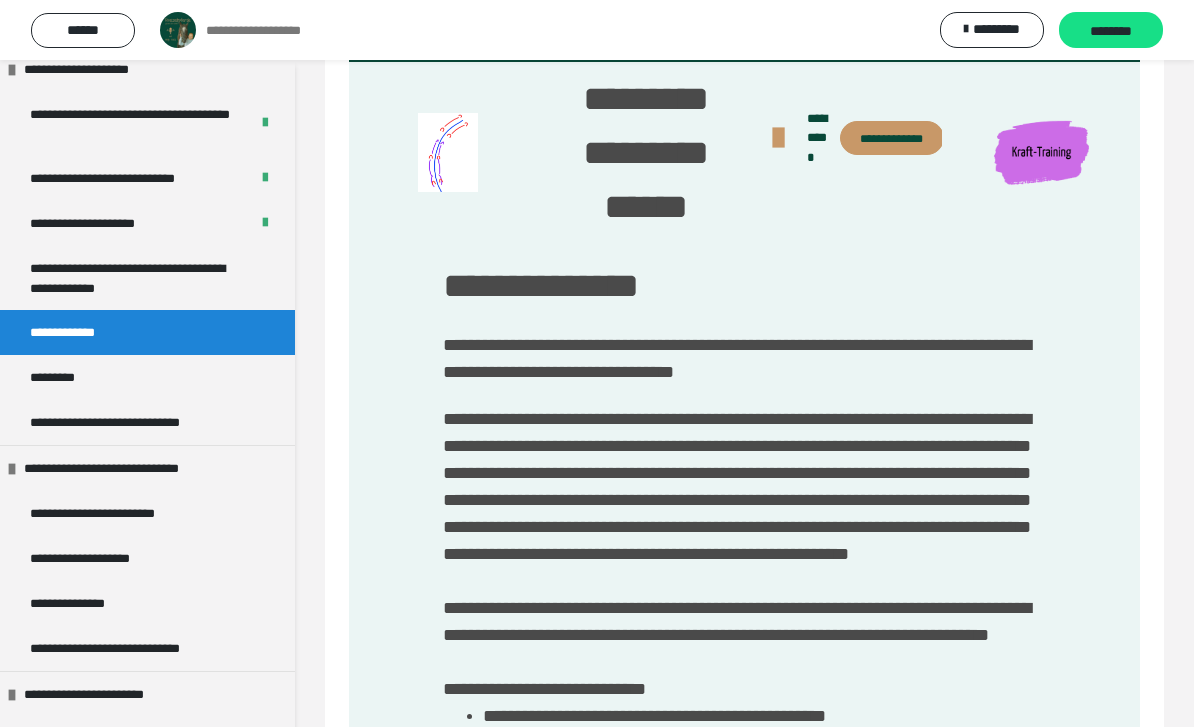 click on "********" at bounding box center [1111, 31] 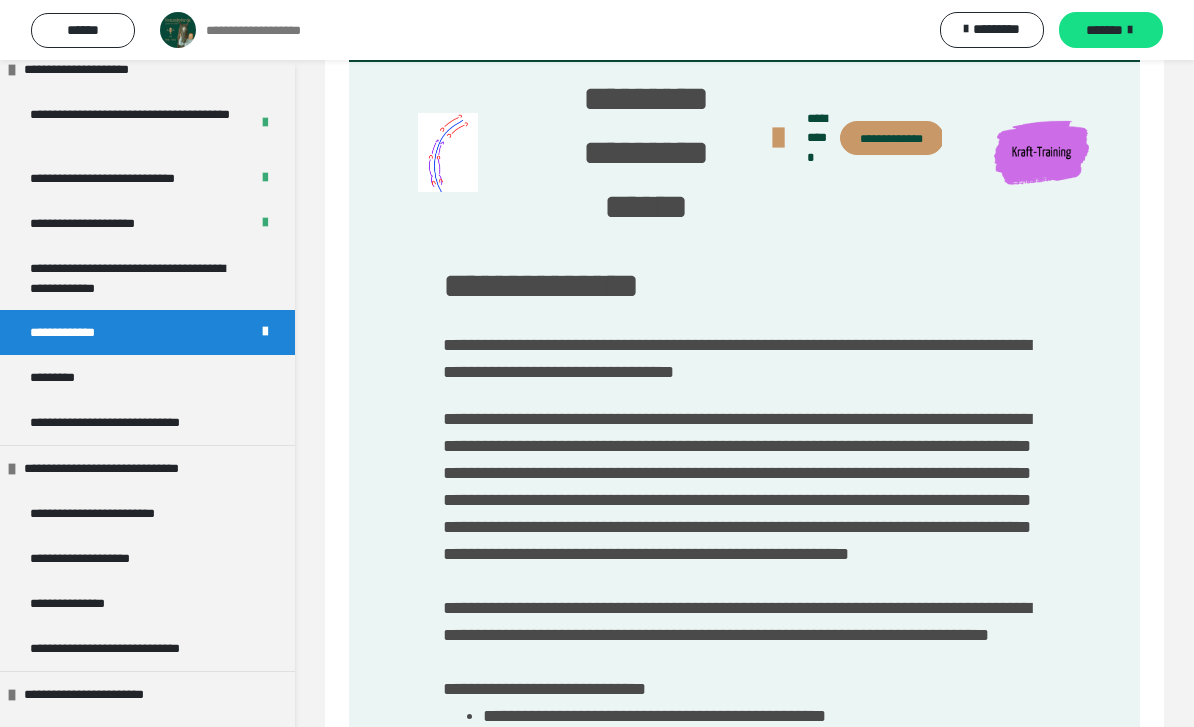 click on "*********" at bounding box center [66, 377] 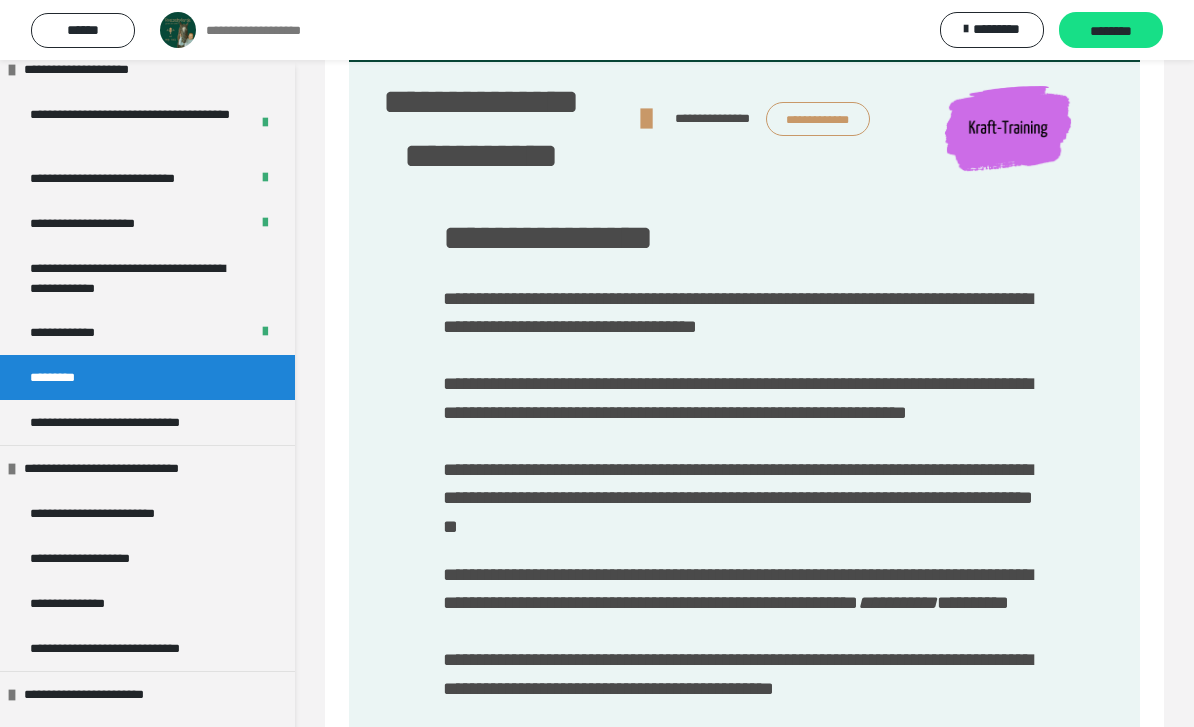 click on "********" at bounding box center (1111, 31) 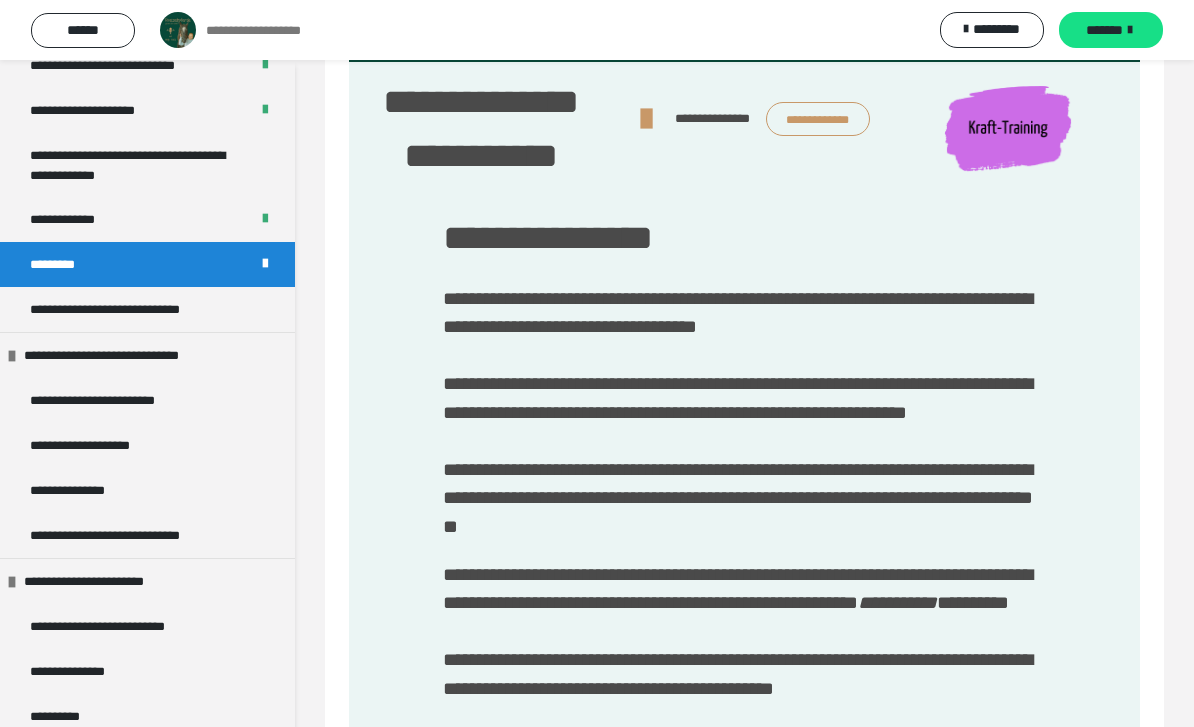 scroll, scrollTop: 3502, scrollLeft: 0, axis: vertical 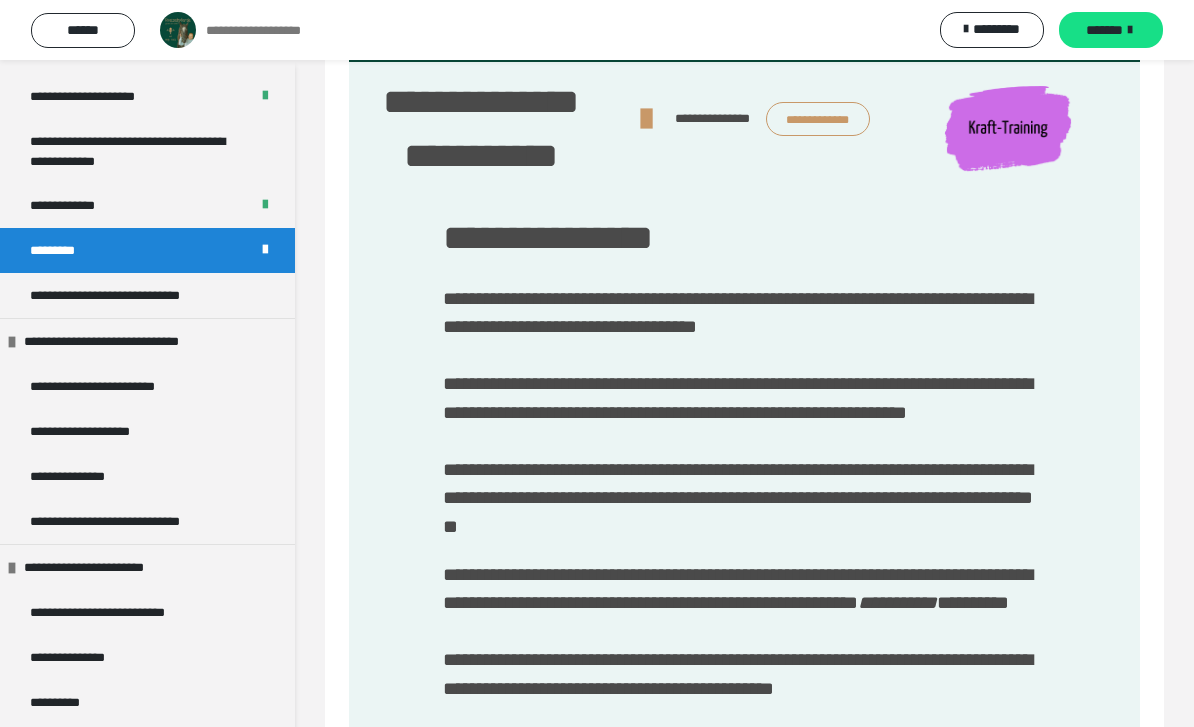 click on "**********" at bounding box center [130, 341] 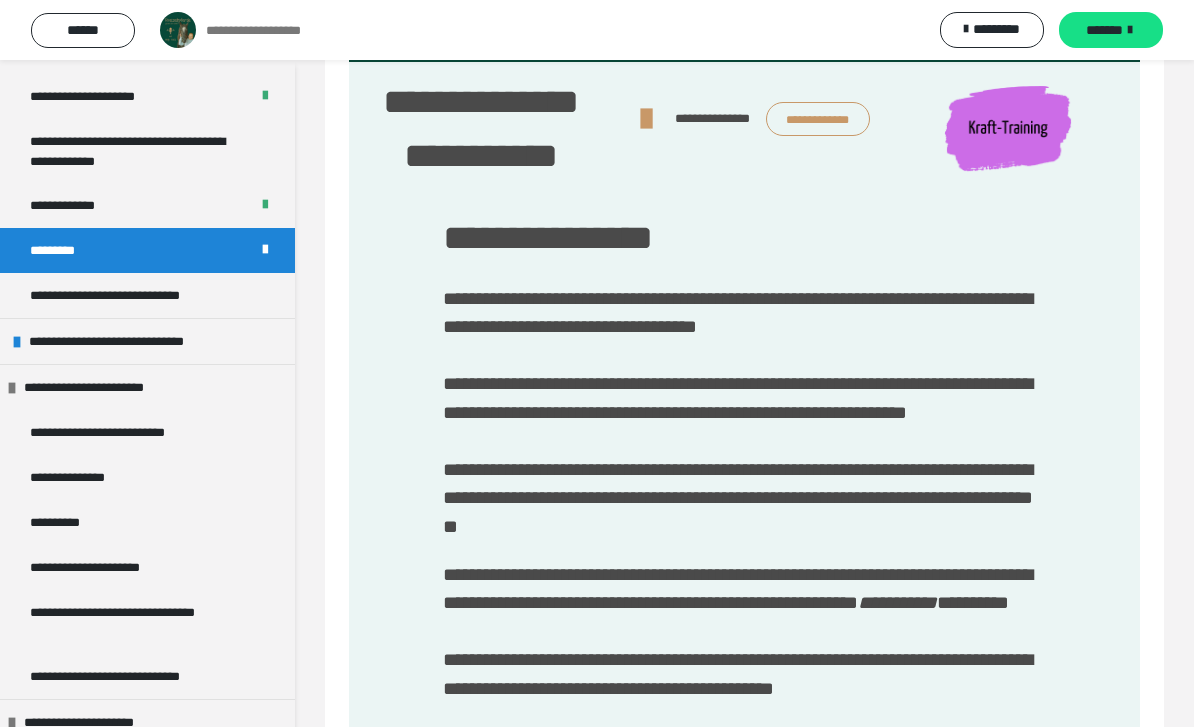 click on "**********" at bounding box center (147, 341) 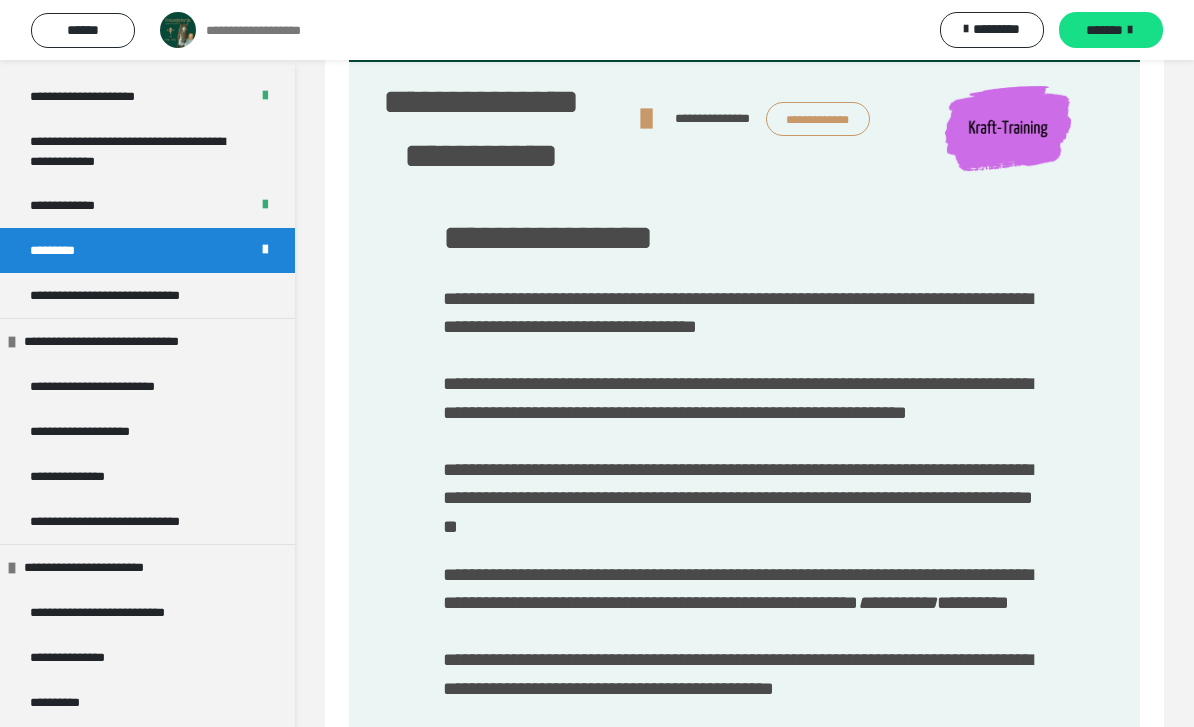 click on "**********" at bounding box center [123, 386] 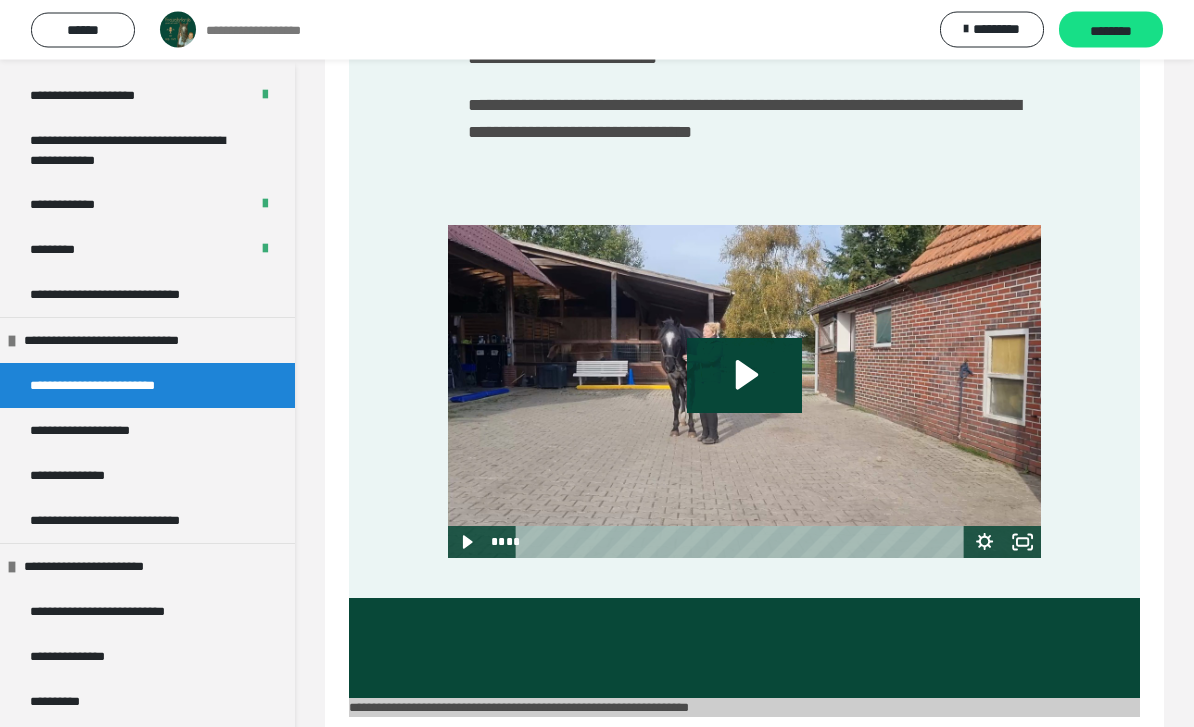 scroll, scrollTop: 960, scrollLeft: 0, axis: vertical 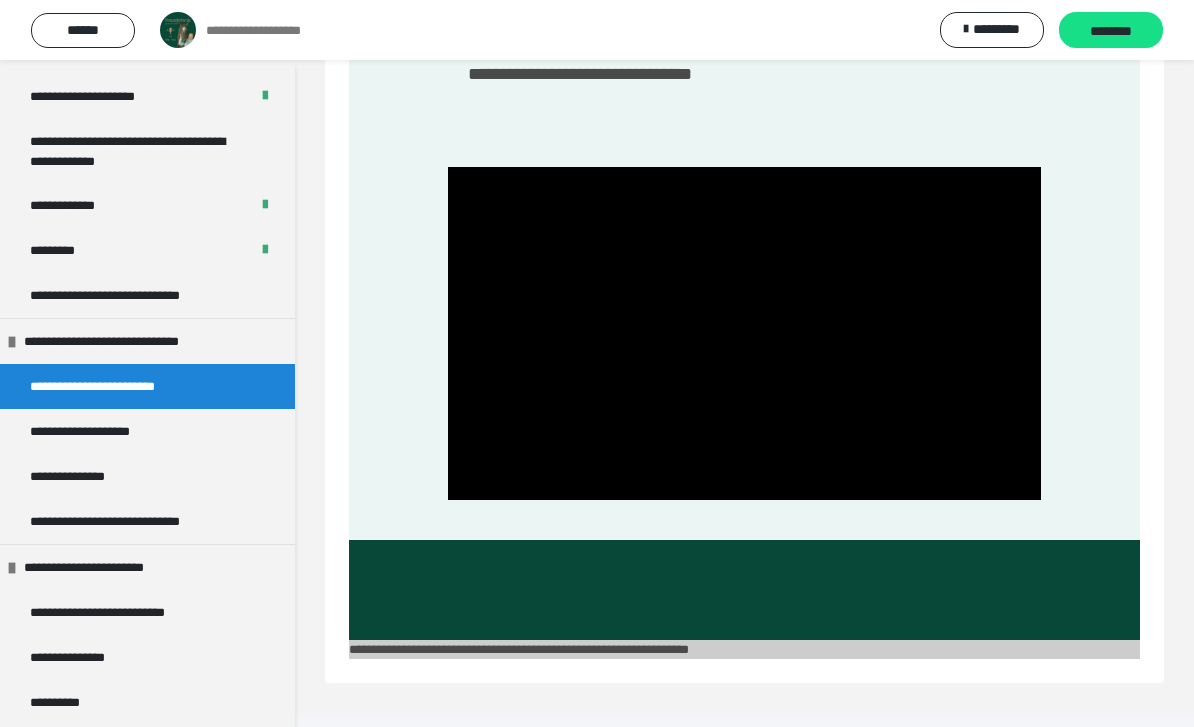 click at bounding box center [744, 334] 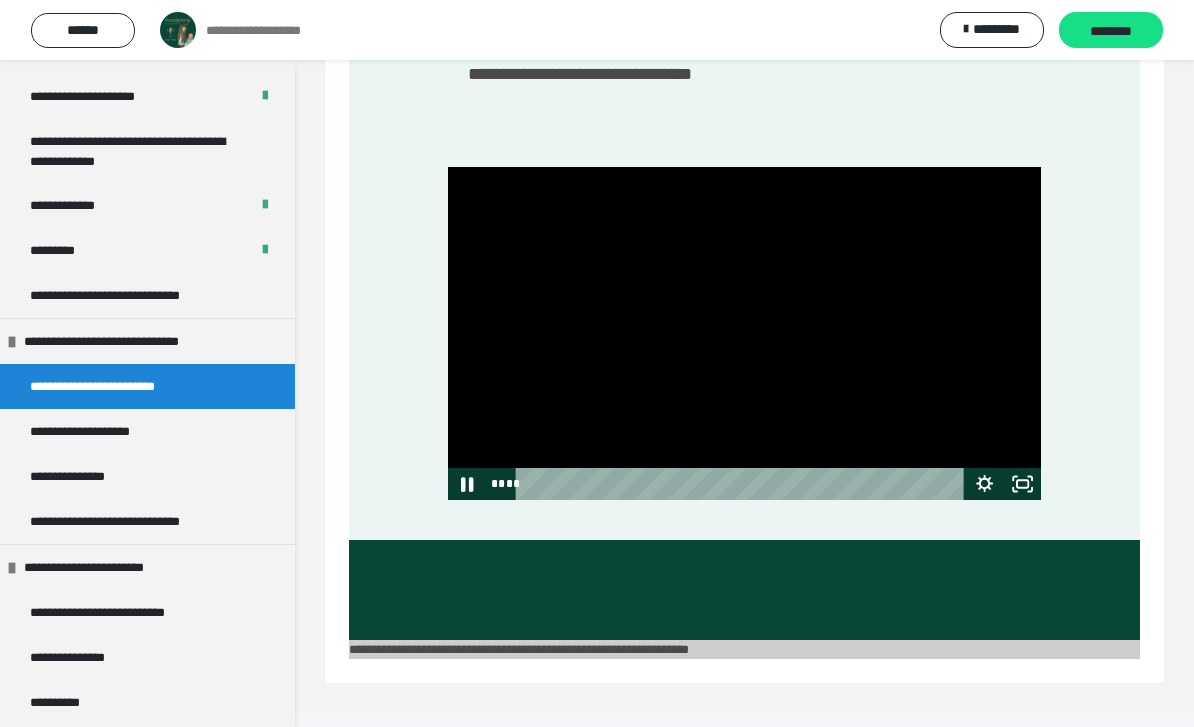 click 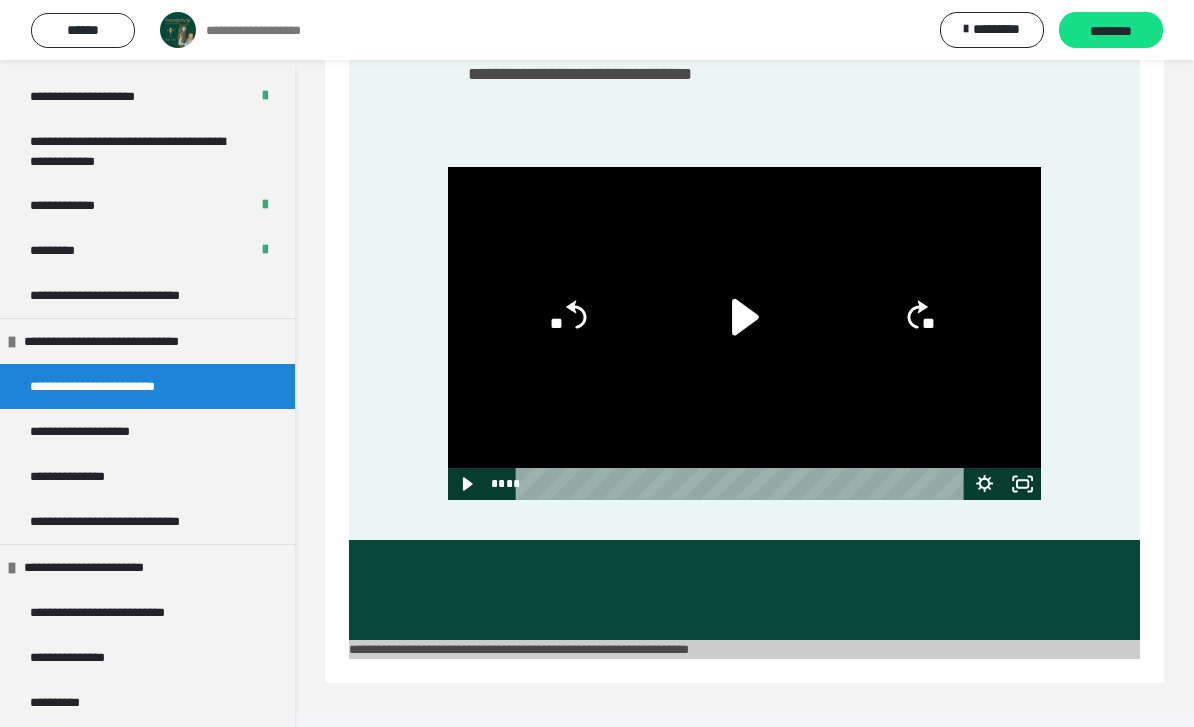 click on "**********" at bounding box center (102, 431) 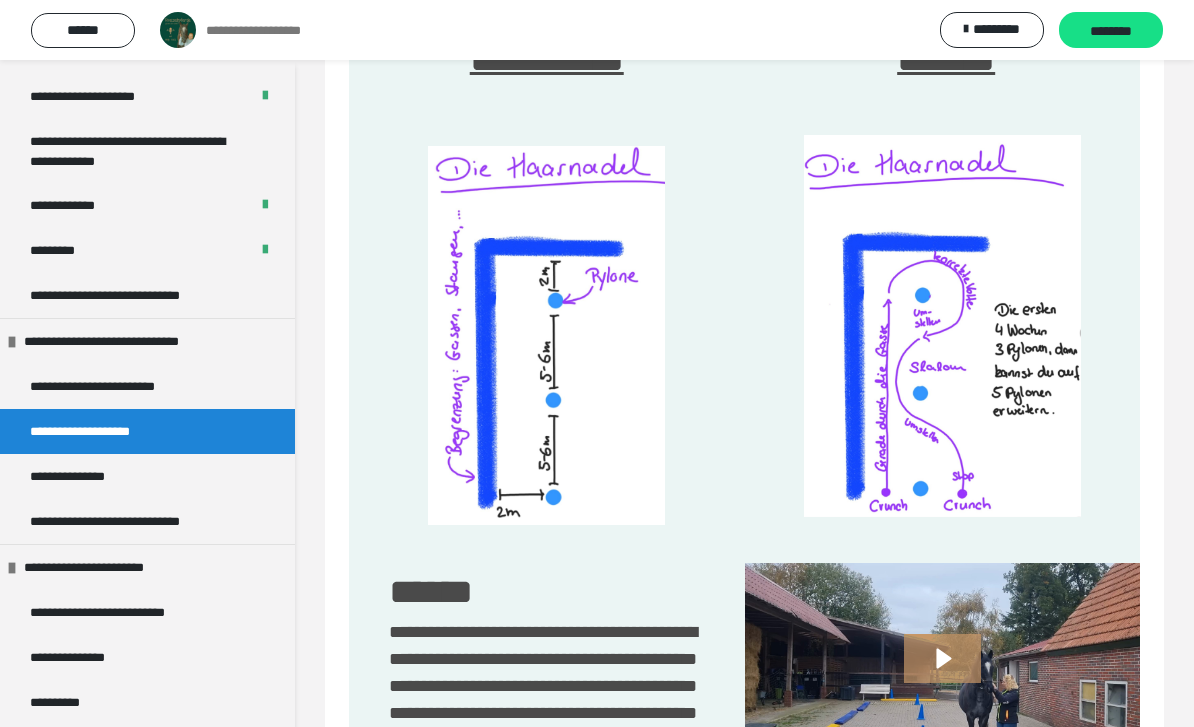 scroll, scrollTop: 940, scrollLeft: 0, axis: vertical 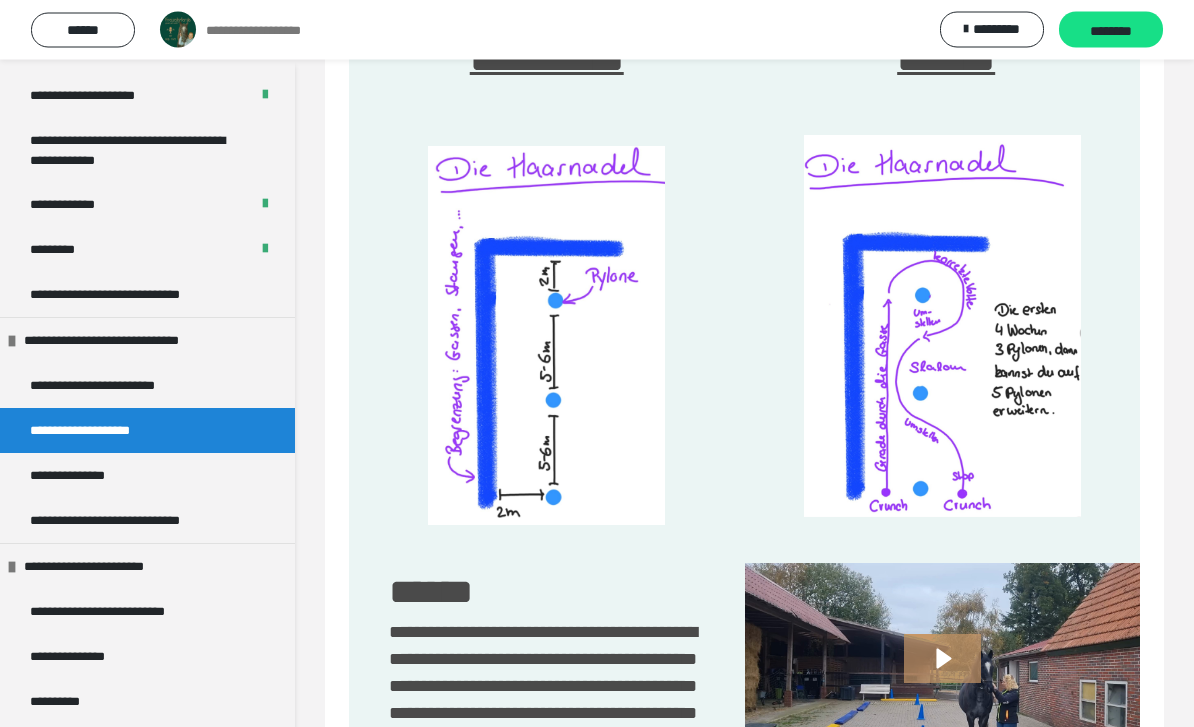click on "**********" at bounding box center [84, 476] 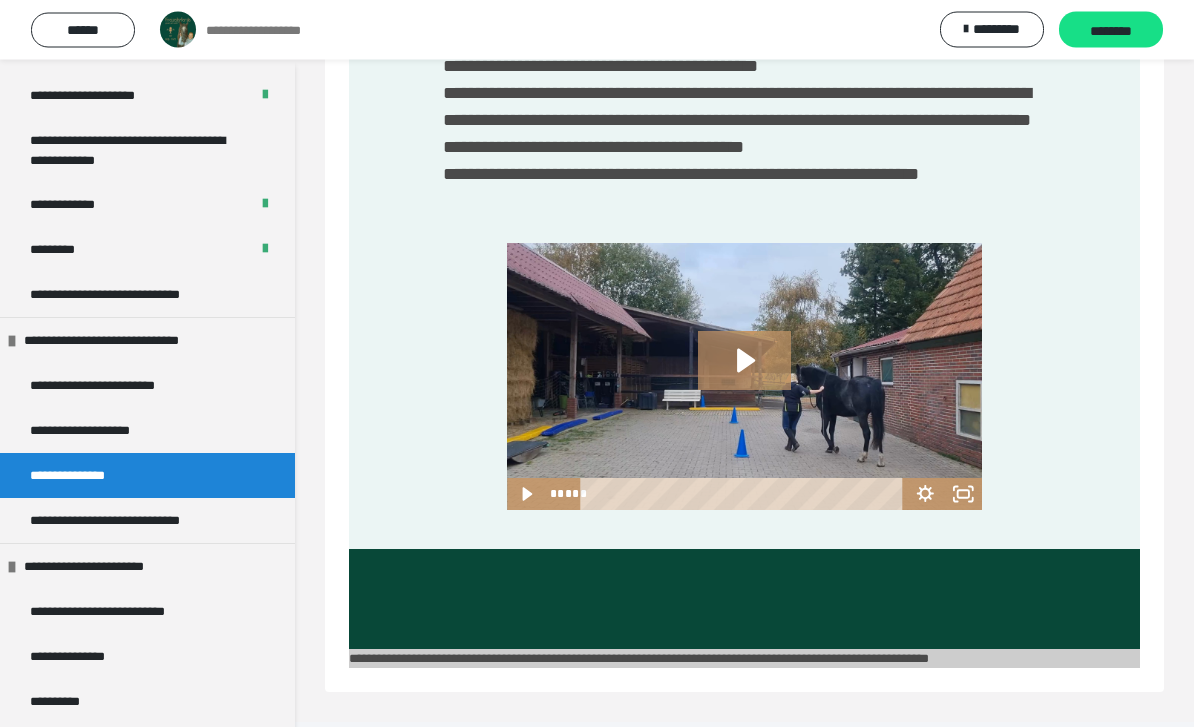 scroll, scrollTop: 680, scrollLeft: 0, axis: vertical 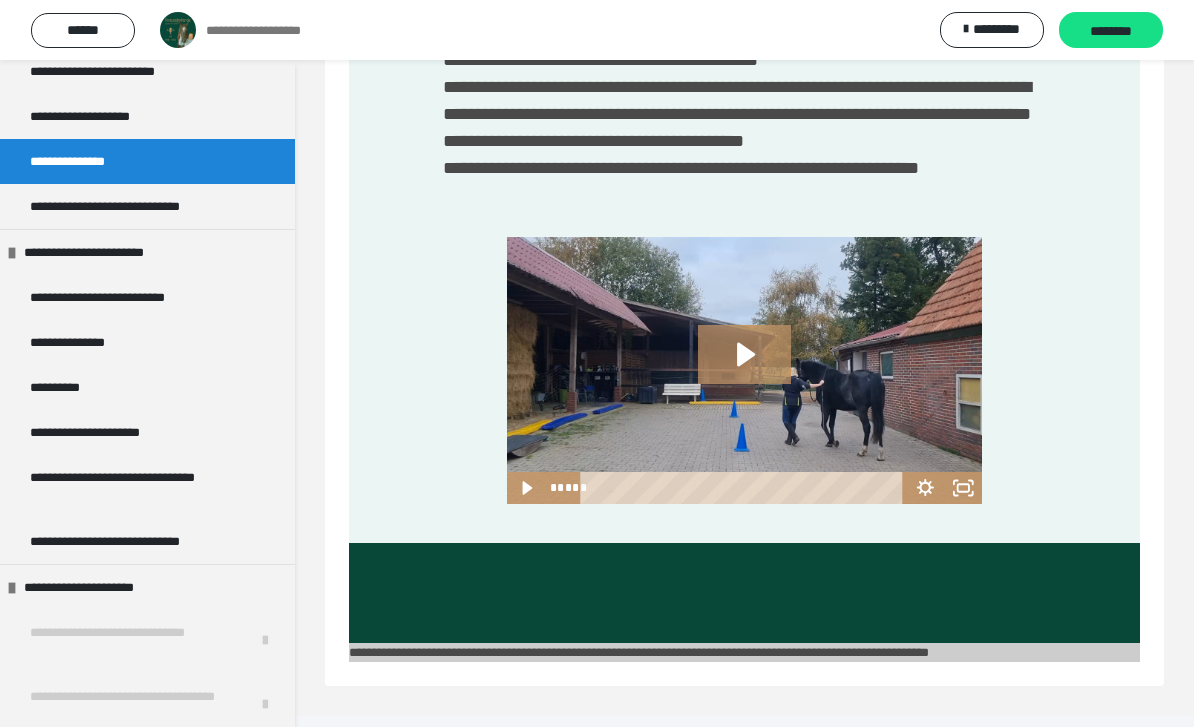 click on "**********" at bounding box center (113, 297) 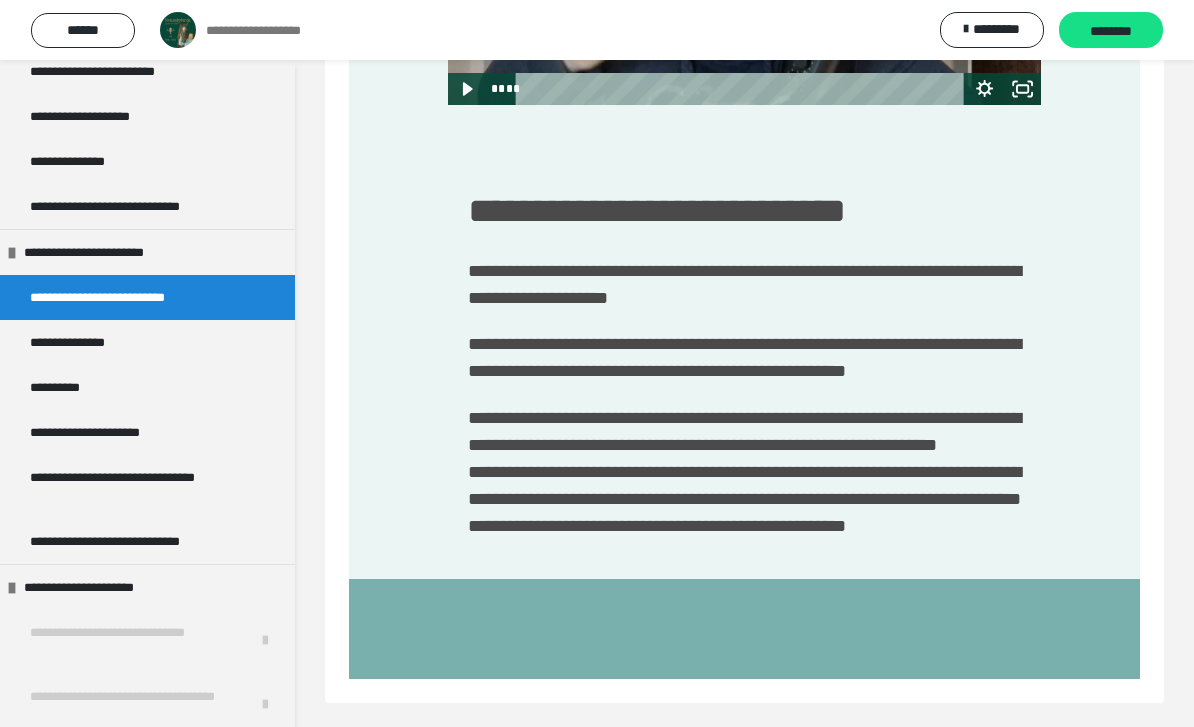scroll, scrollTop: 664, scrollLeft: 0, axis: vertical 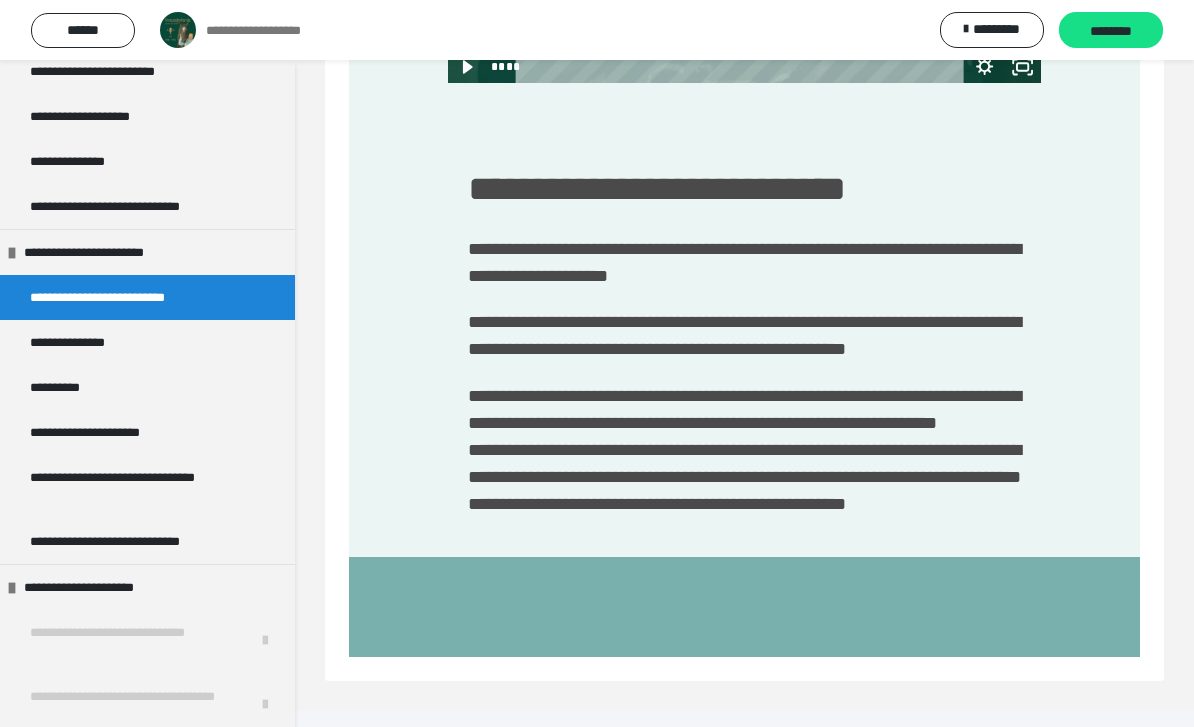 click on "**********" at bounding box center (85, 342) 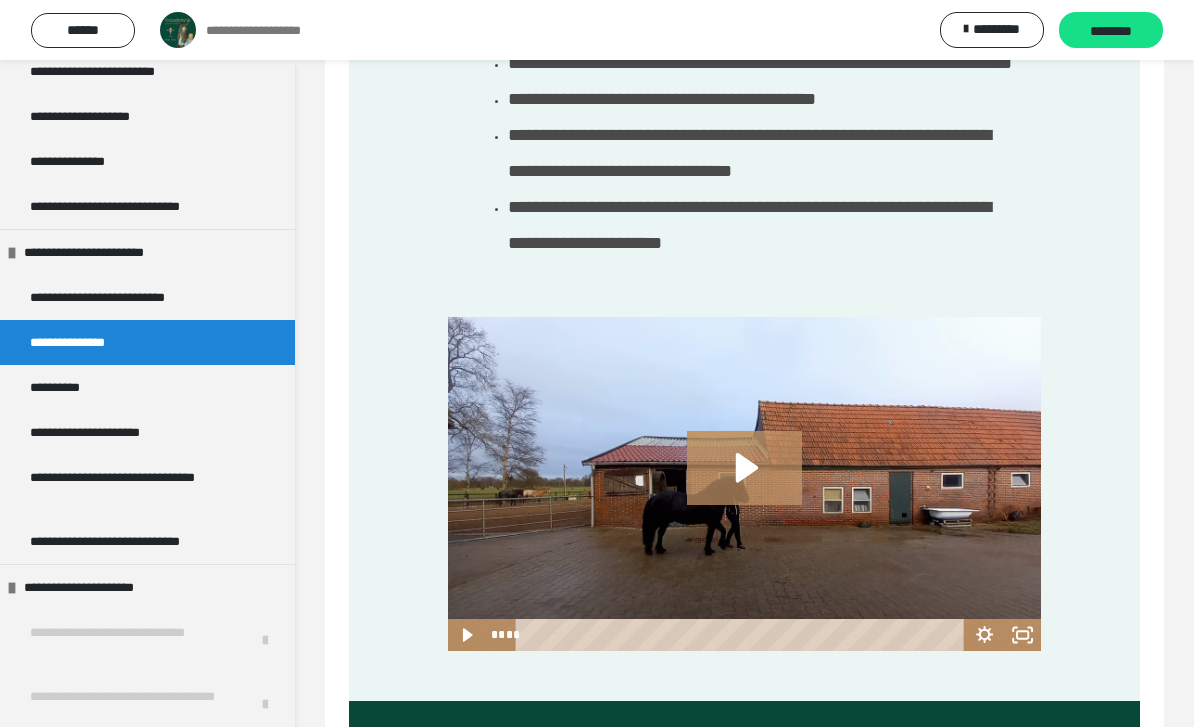 scroll, scrollTop: 868, scrollLeft: 0, axis: vertical 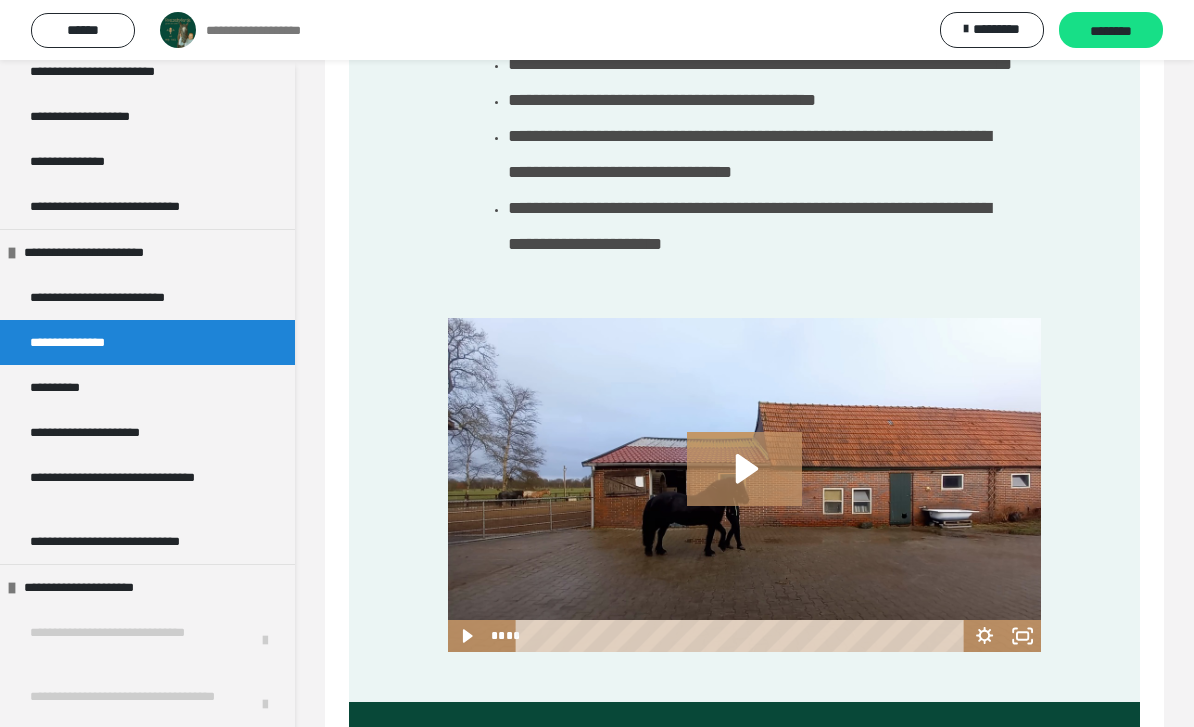 click on "**********" at bounding box center (70, 387) 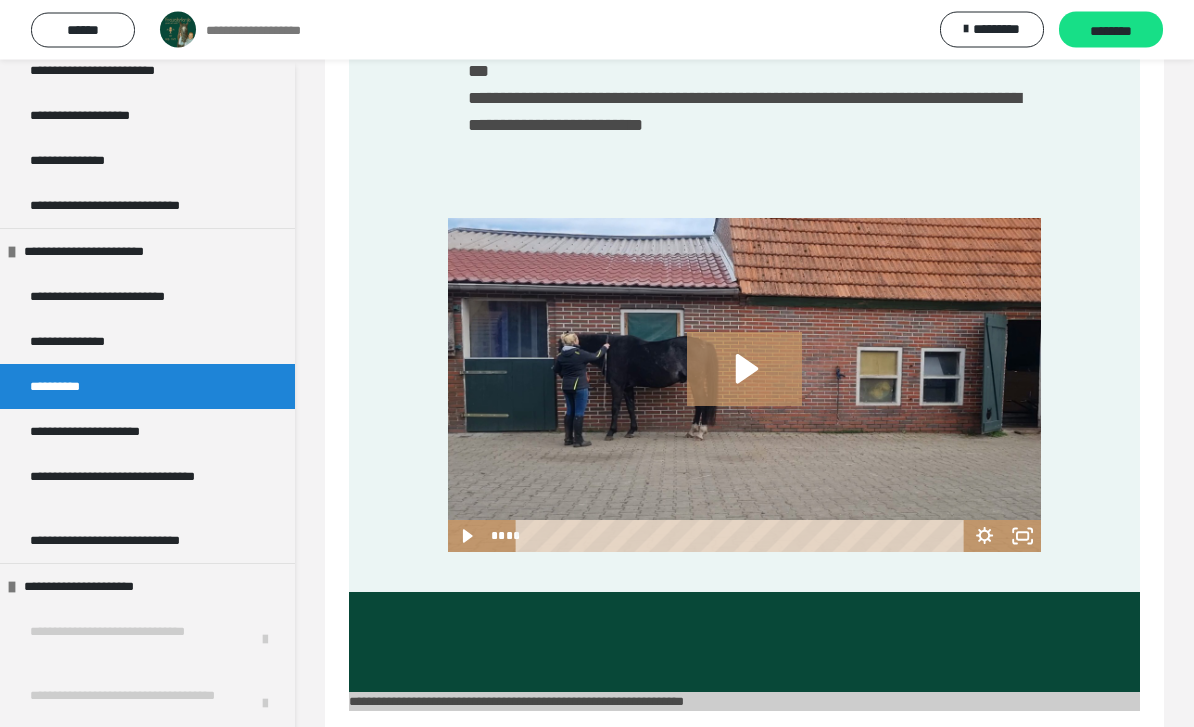 scroll, scrollTop: 1234, scrollLeft: 0, axis: vertical 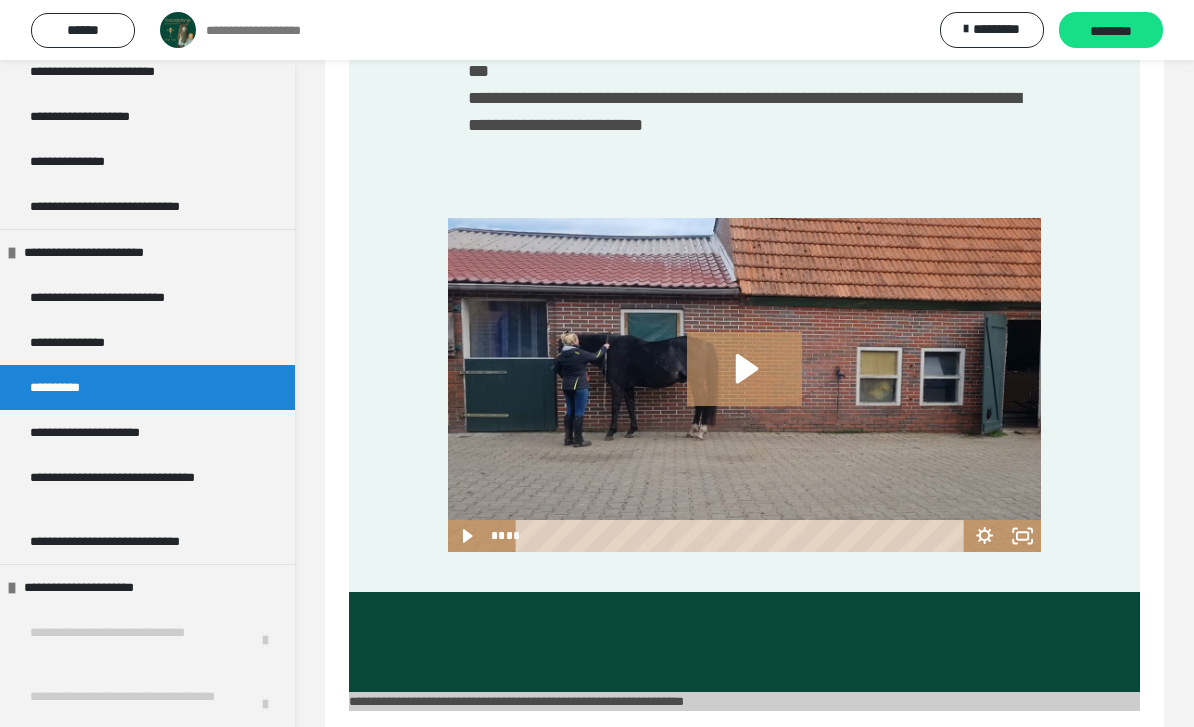 click on "**********" at bounding box center [108, 432] 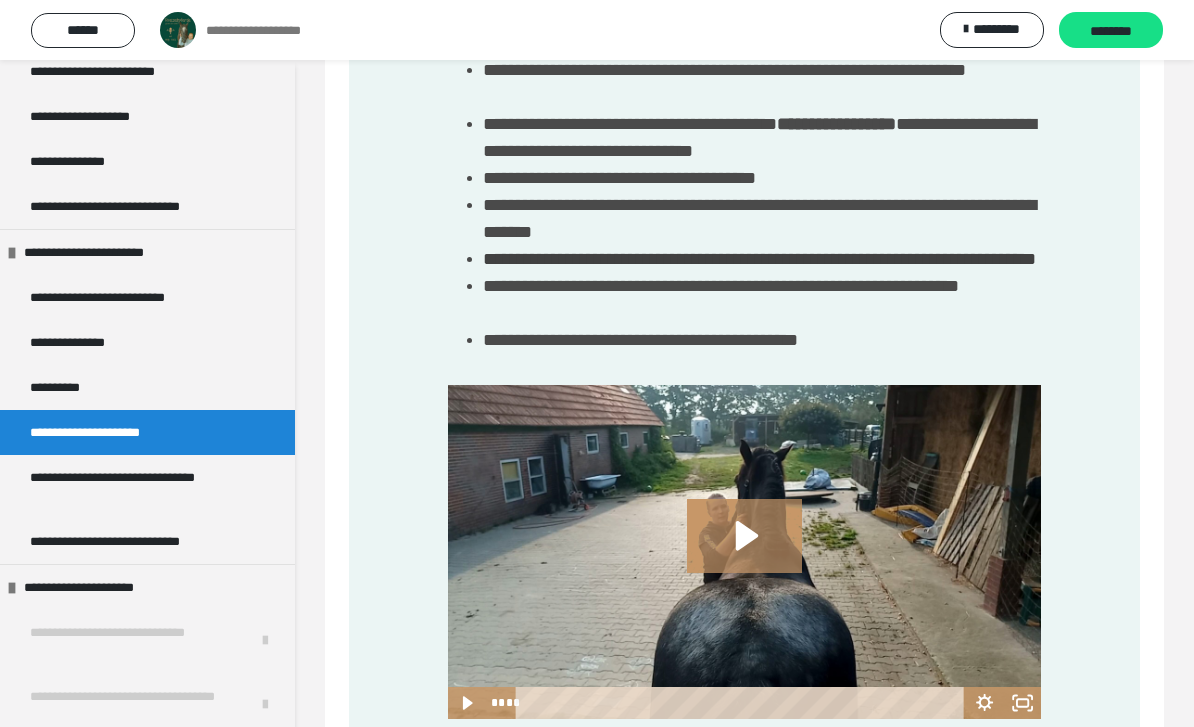 scroll, scrollTop: 1579, scrollLeft: 0, axis: vertical 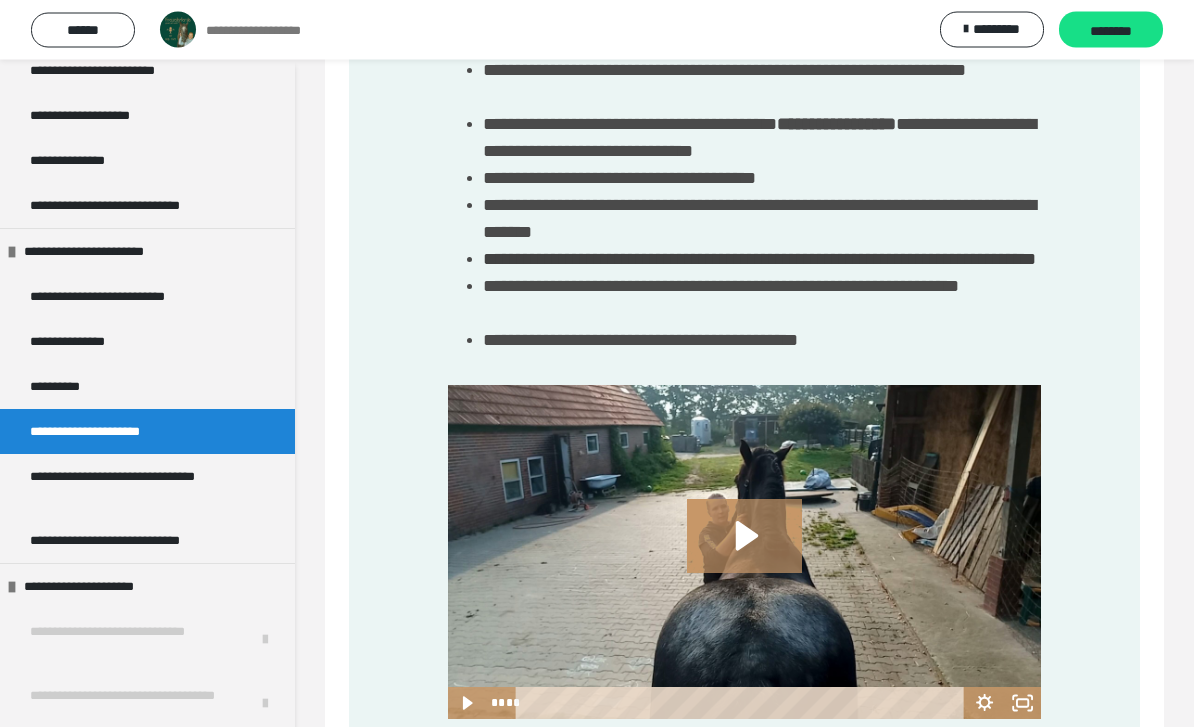 click on "**********" at bounding box center [127, 541] 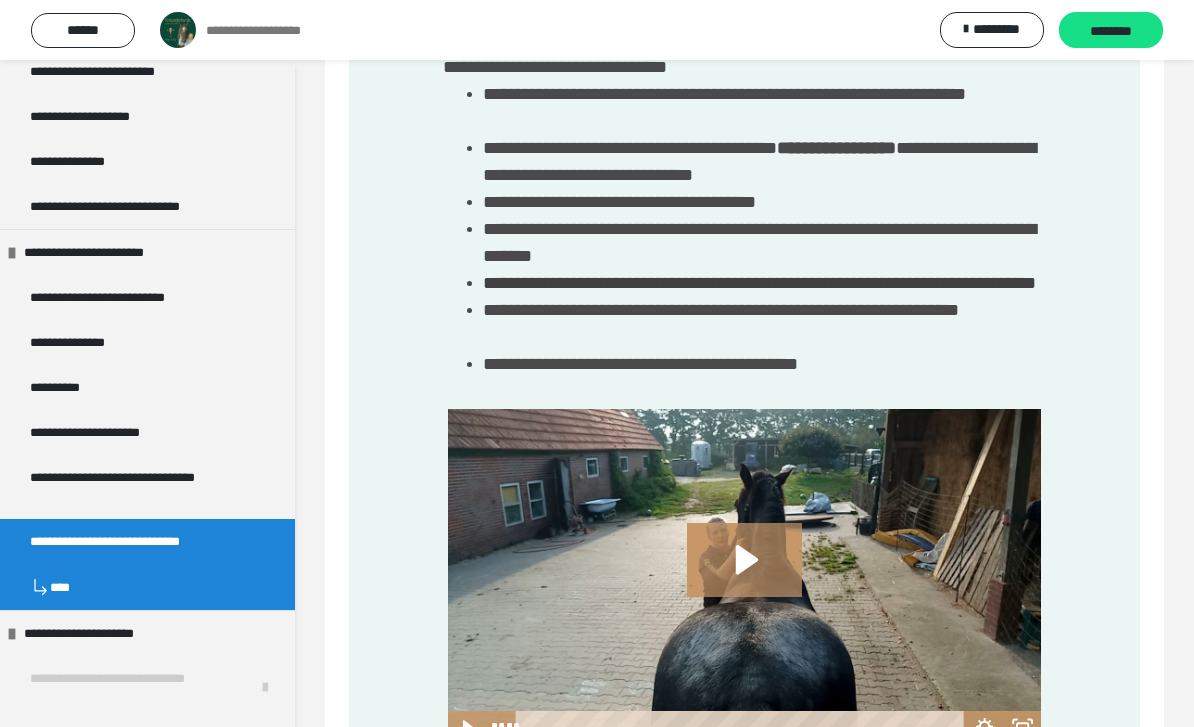 scroll, scrollTop: 124, scrollLeft: 0, axis: vertical 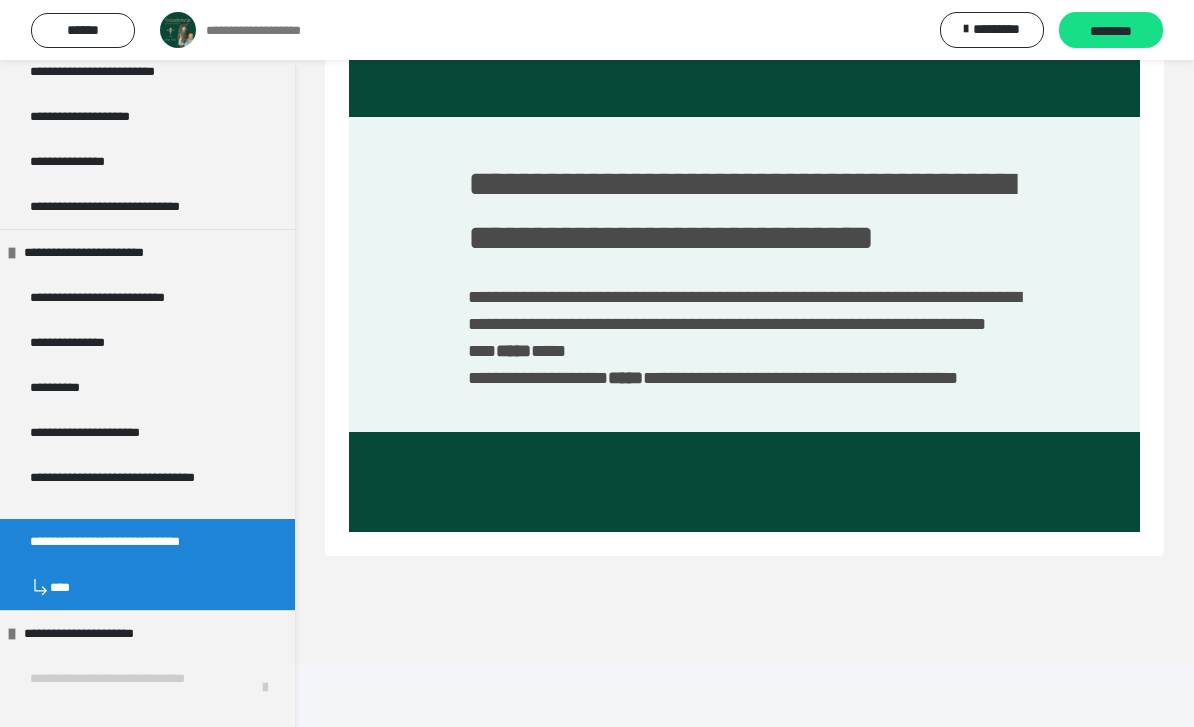 click on "****" at bounding box center (147, 587) 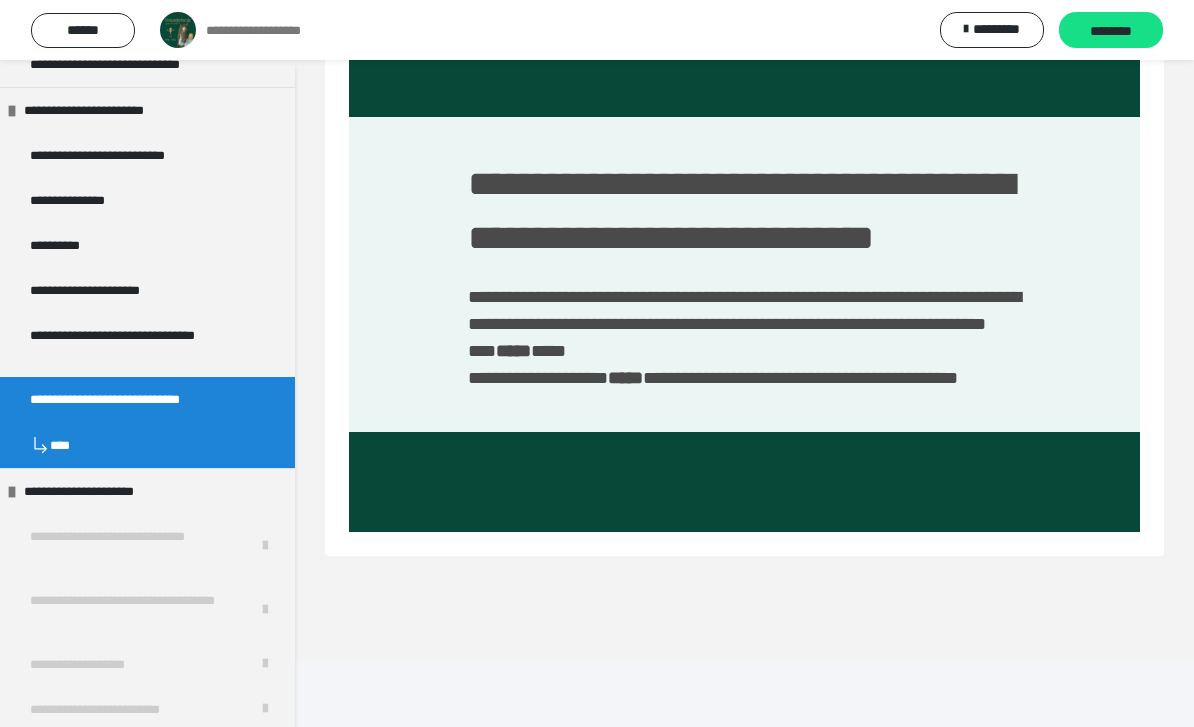 scroll, scrollTop: 3955, scrollLeft: 0, axis: vertical 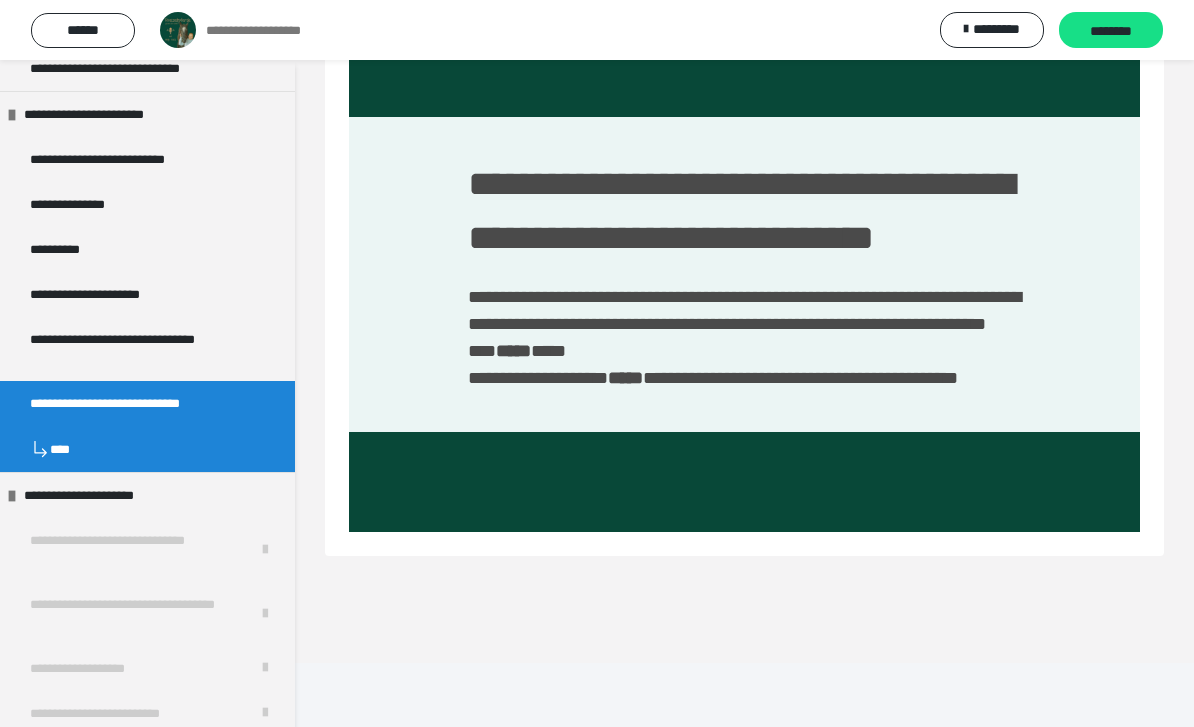 click on "****" at bounding box center [147, 449] 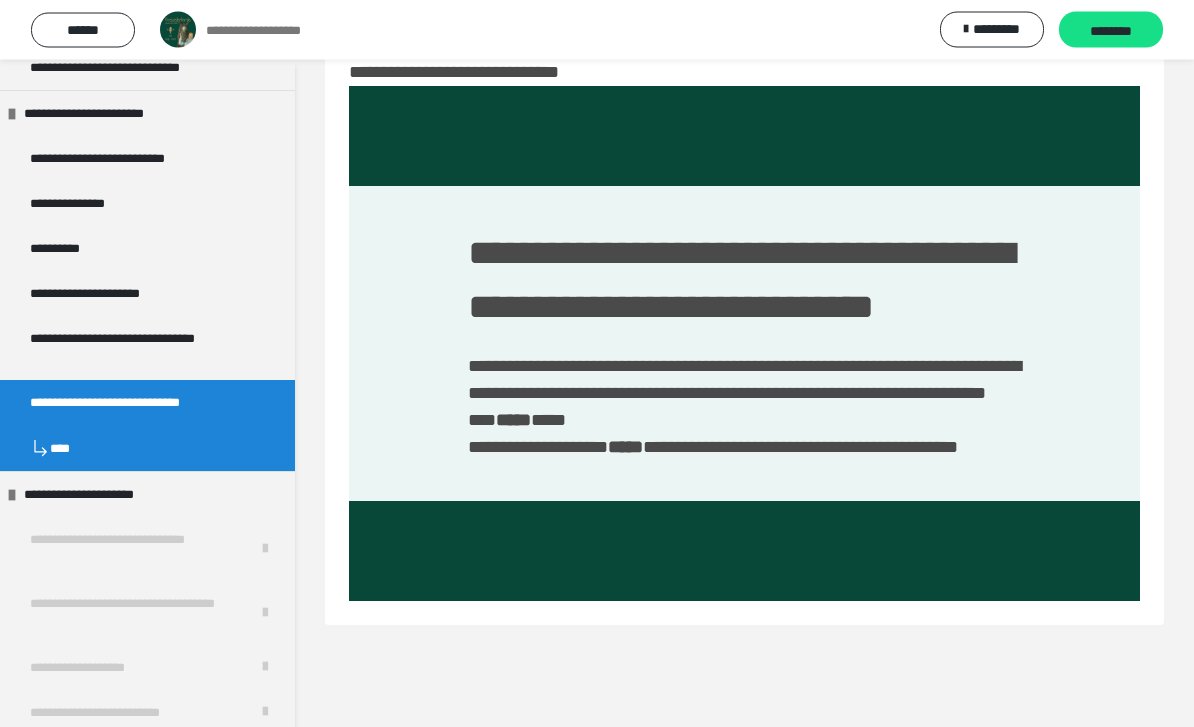 scroll, scrollTop: 60, scrollLeft: 0, axis: vertical 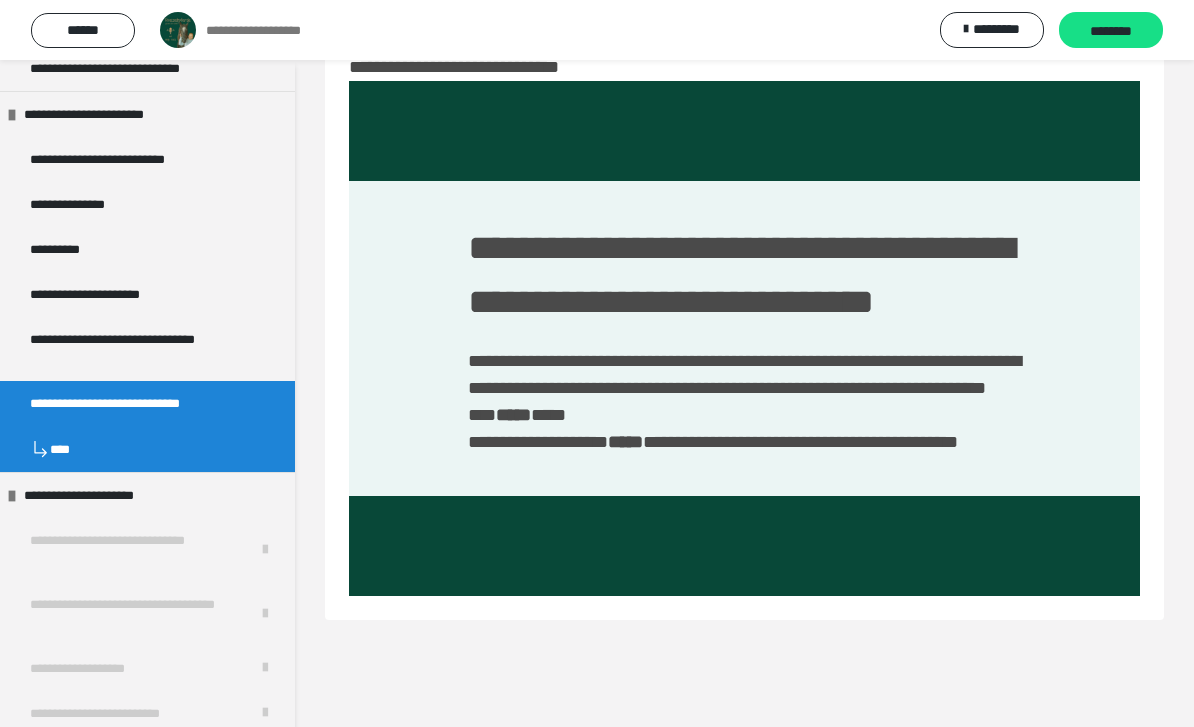 click on "****" at bounding box center (147, 449) 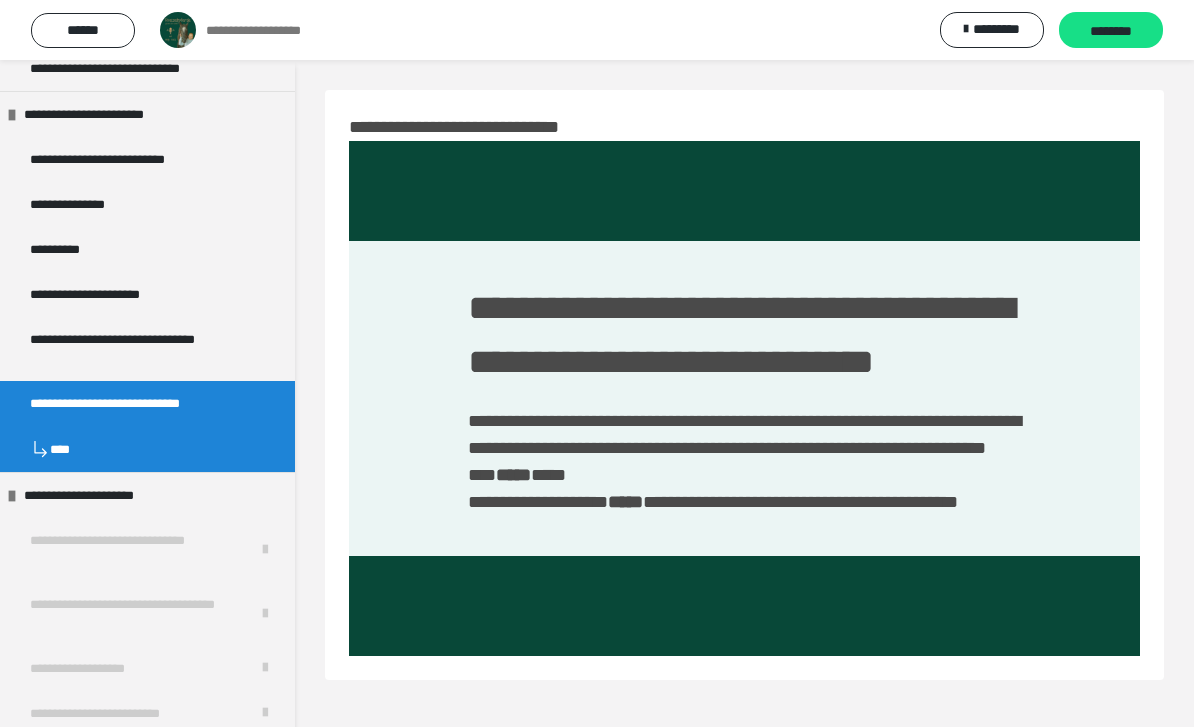 scroll, scrollTop: 60, scrollLeft: 0, axis: vertical 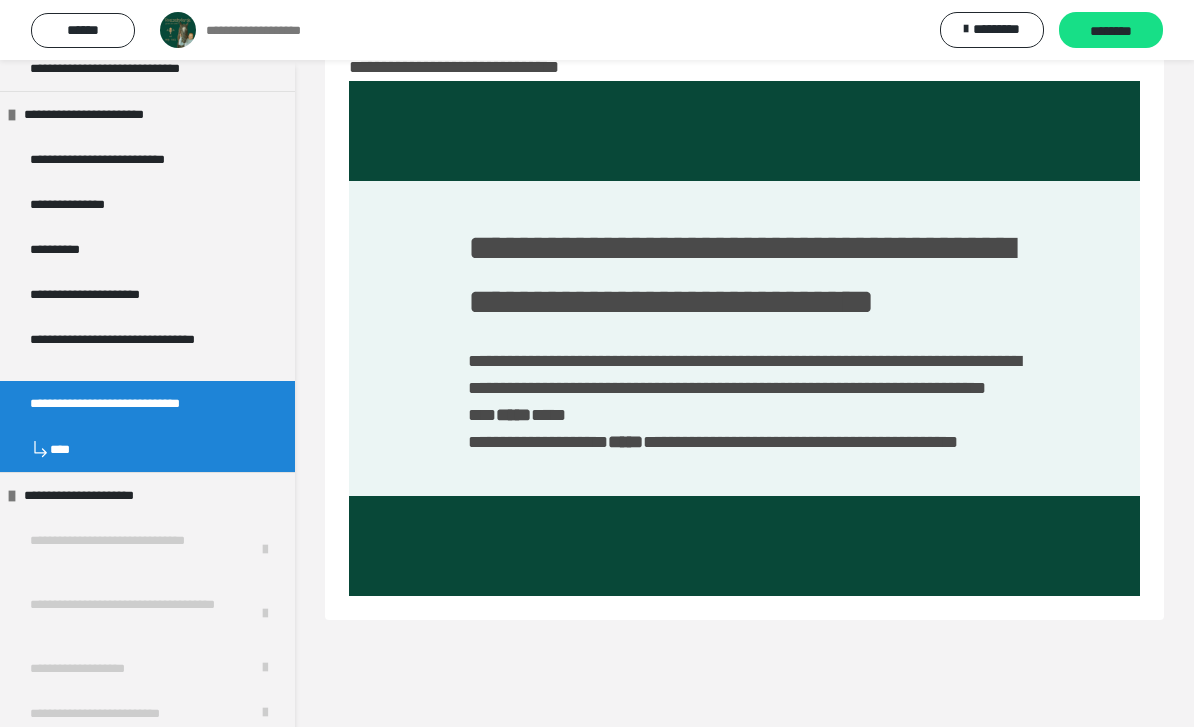 click on "**********" at bounding box center [744, 325] 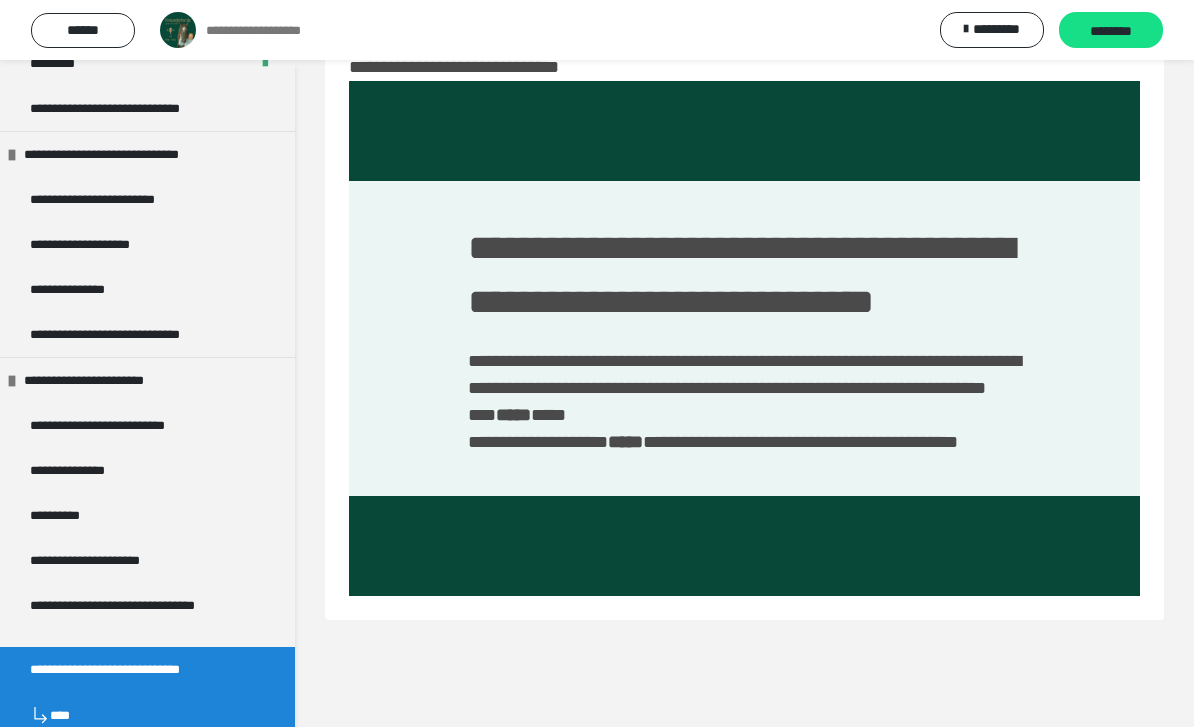 scroll, scrollTop: 3687, scrollLeft: 0, axis: vertical 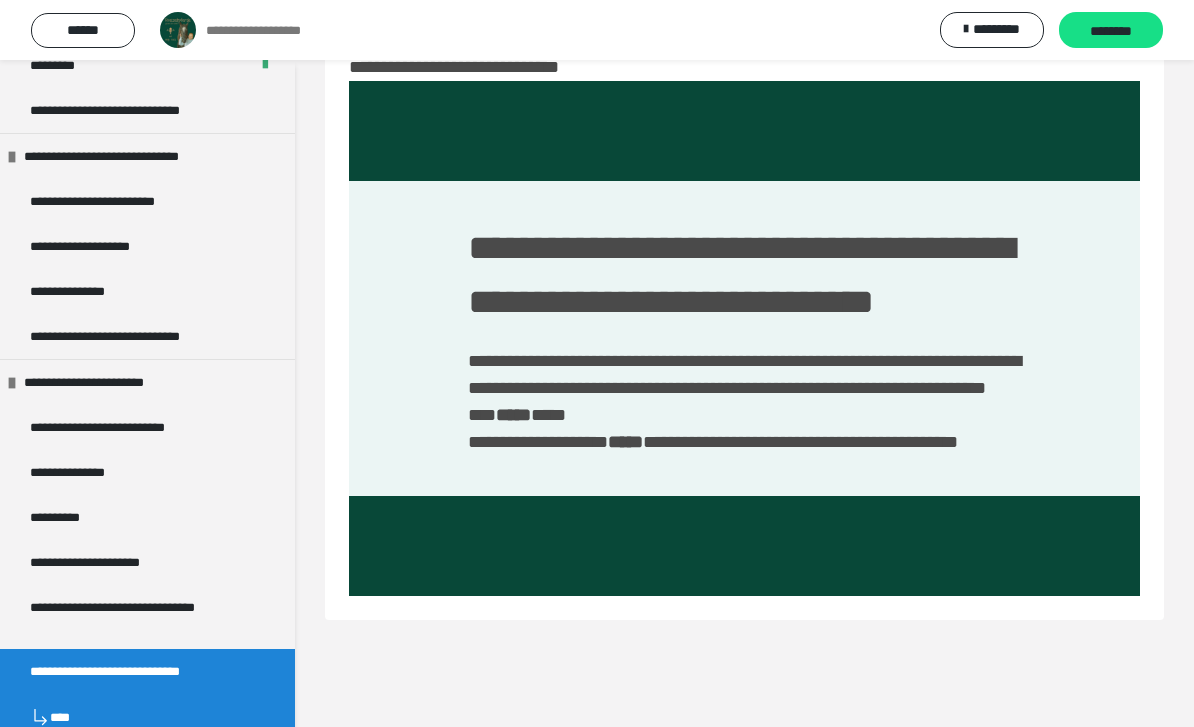 click on "**********" at bounding box center (139, 617) 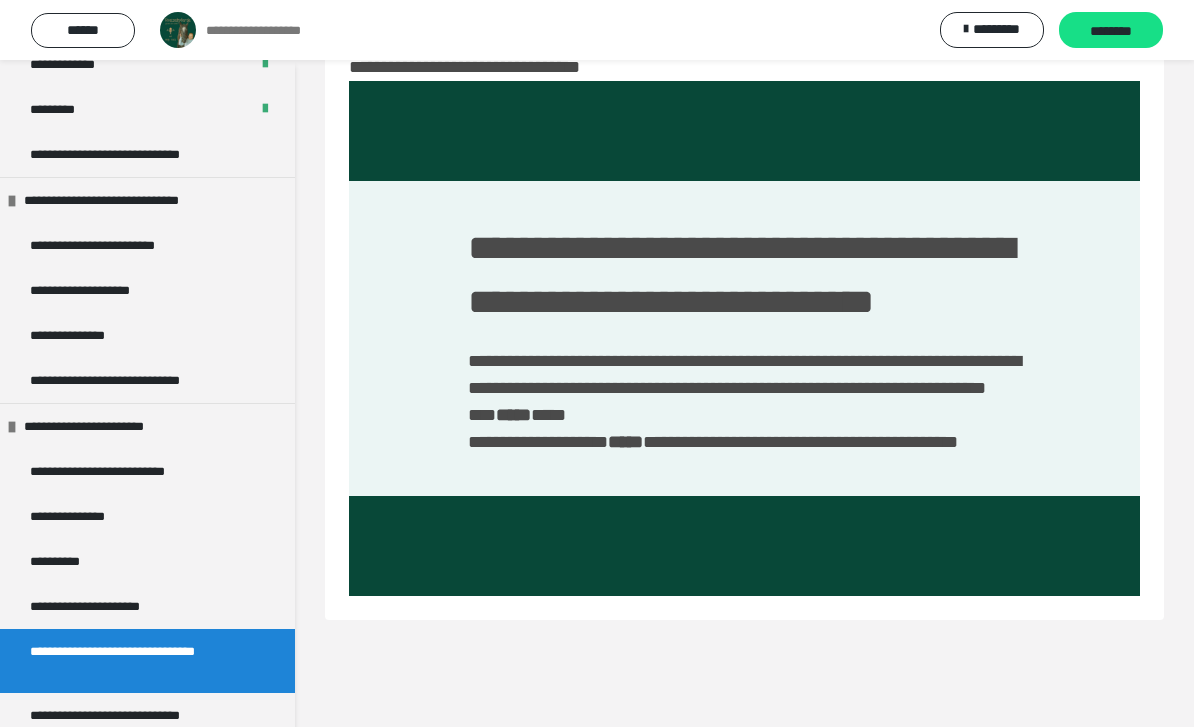 scroll, scrollTop: 3641, scrollLeft: 0, axis: vertical 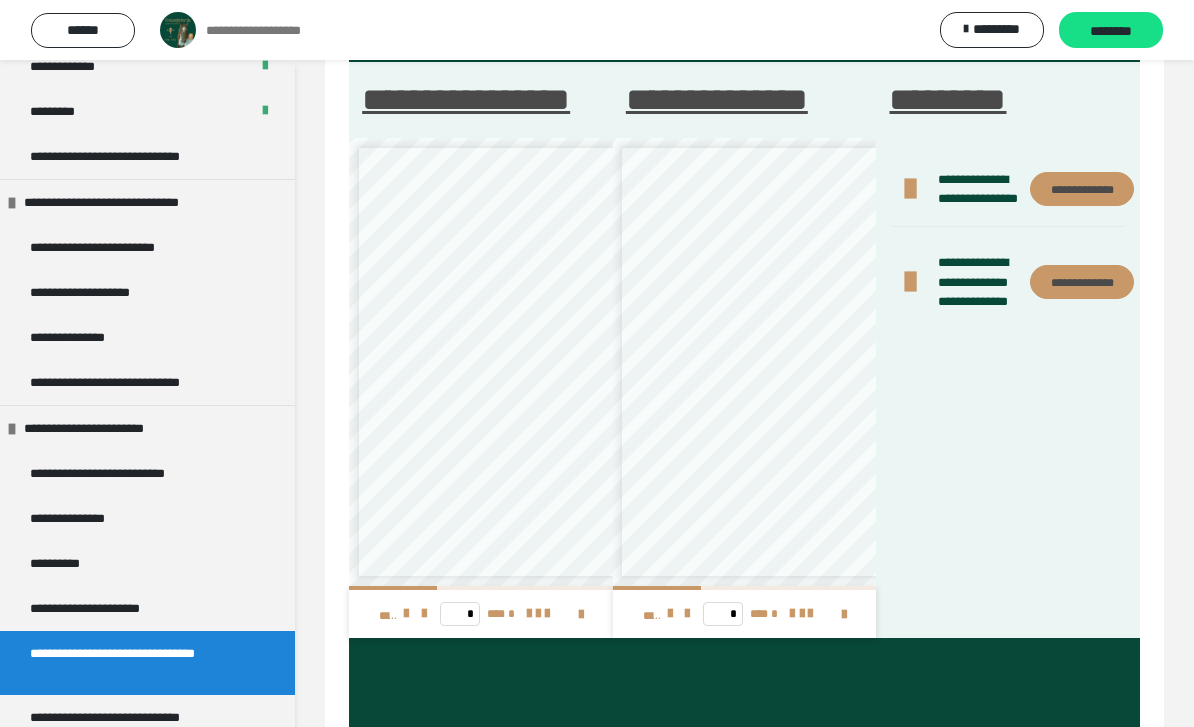 click on "**********" at bounding box center [127, 717] 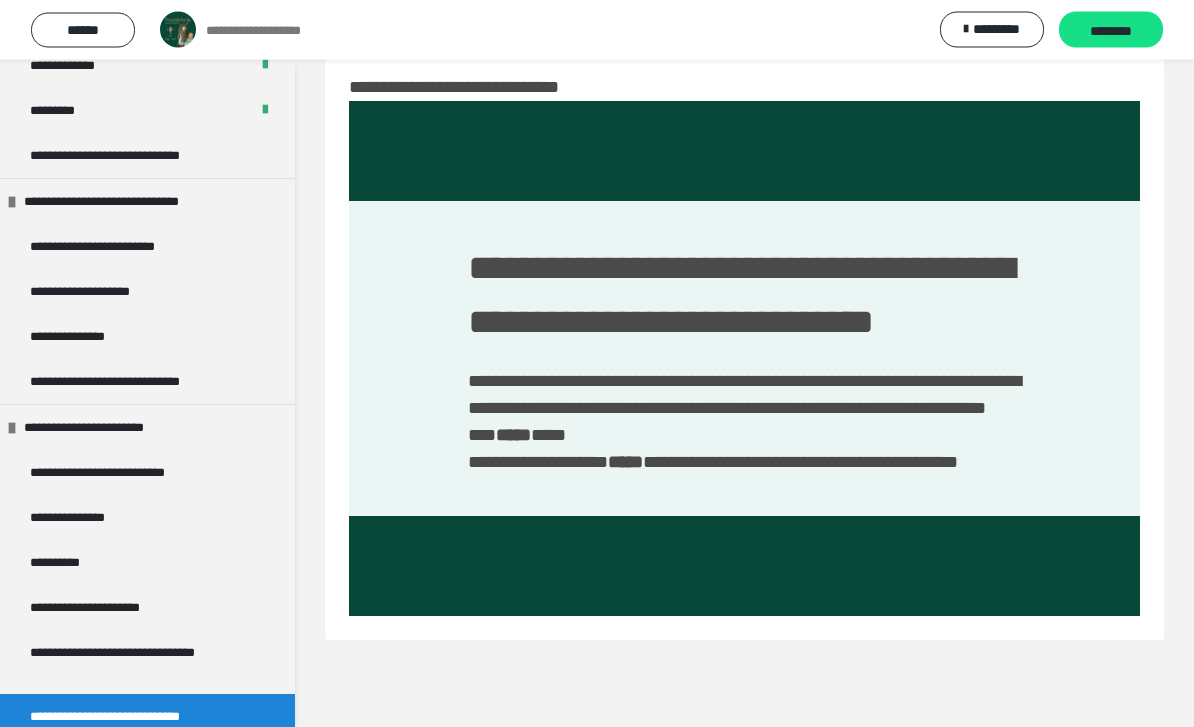 scroll, scrollTop: 40, scrollLeft: 0, axis: vertical 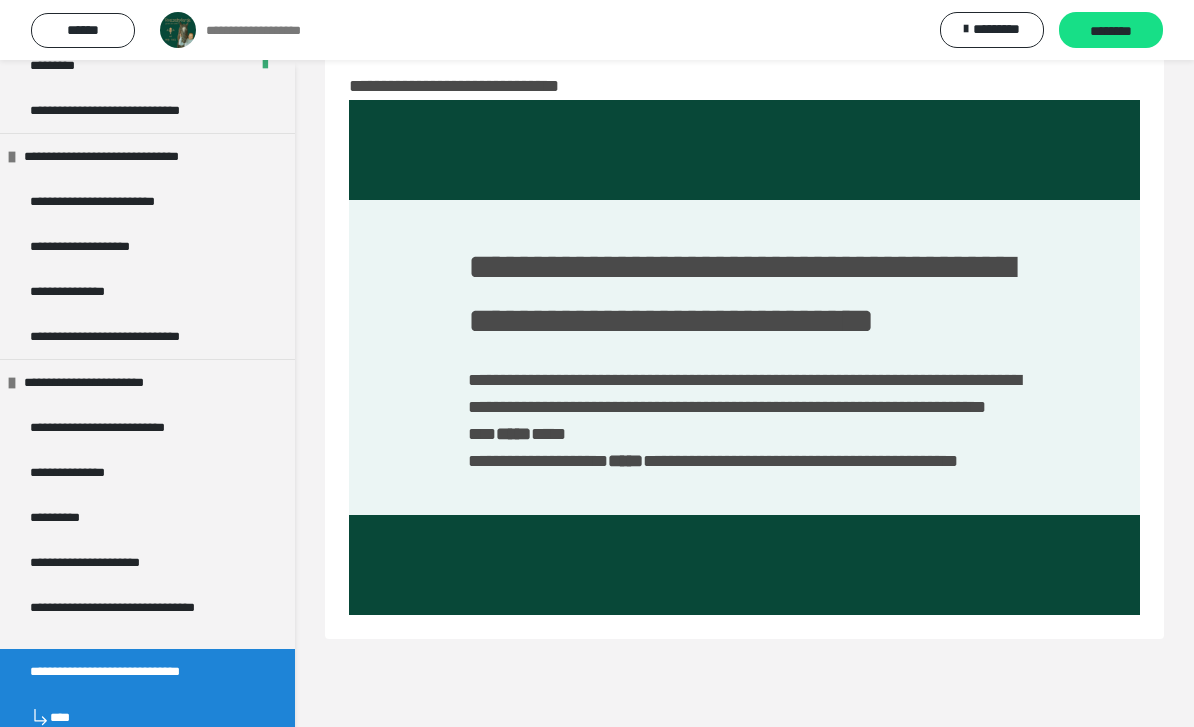 click on "**********" at bounding box center [147, 763] 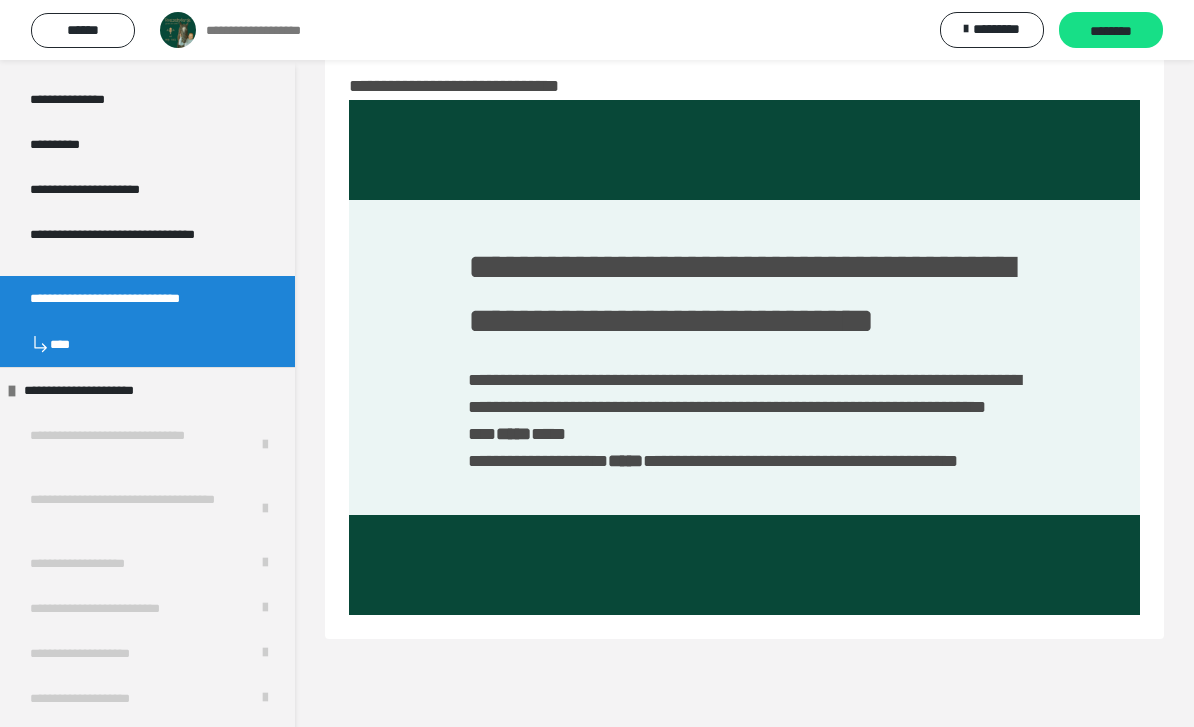 scroll, scrollTop: 4059, scrollLeft: 0, axis: vertical 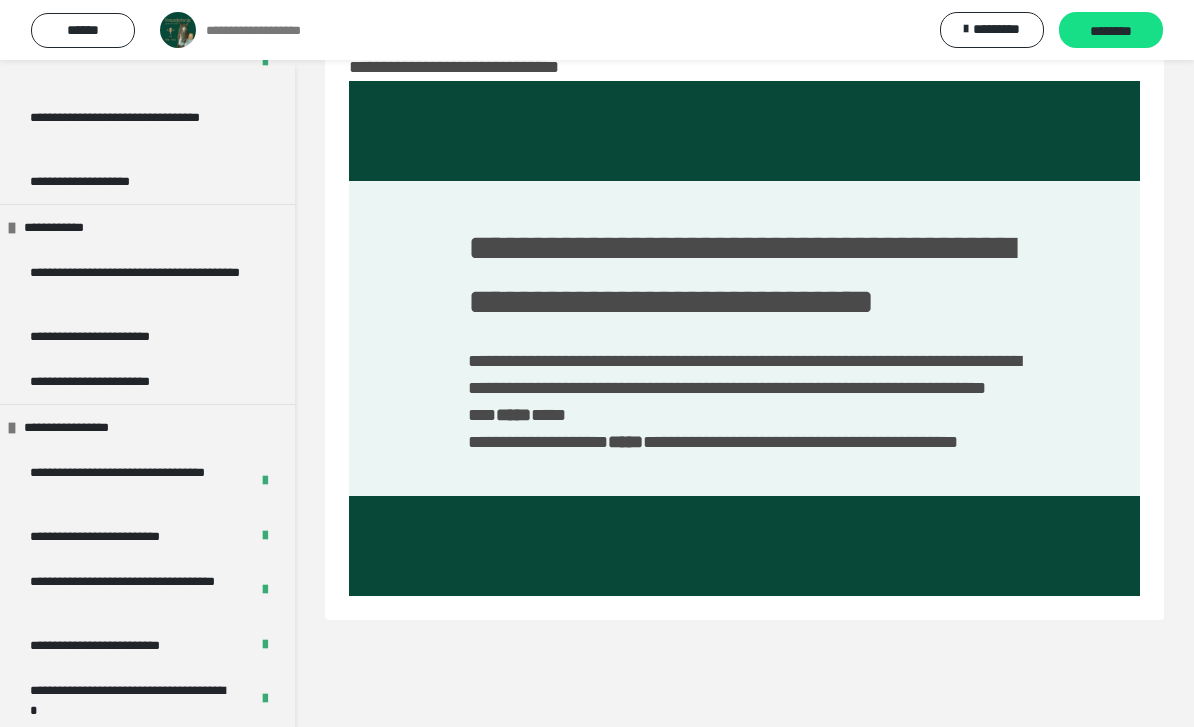 click on "**********" at bounding box center (113, 336) 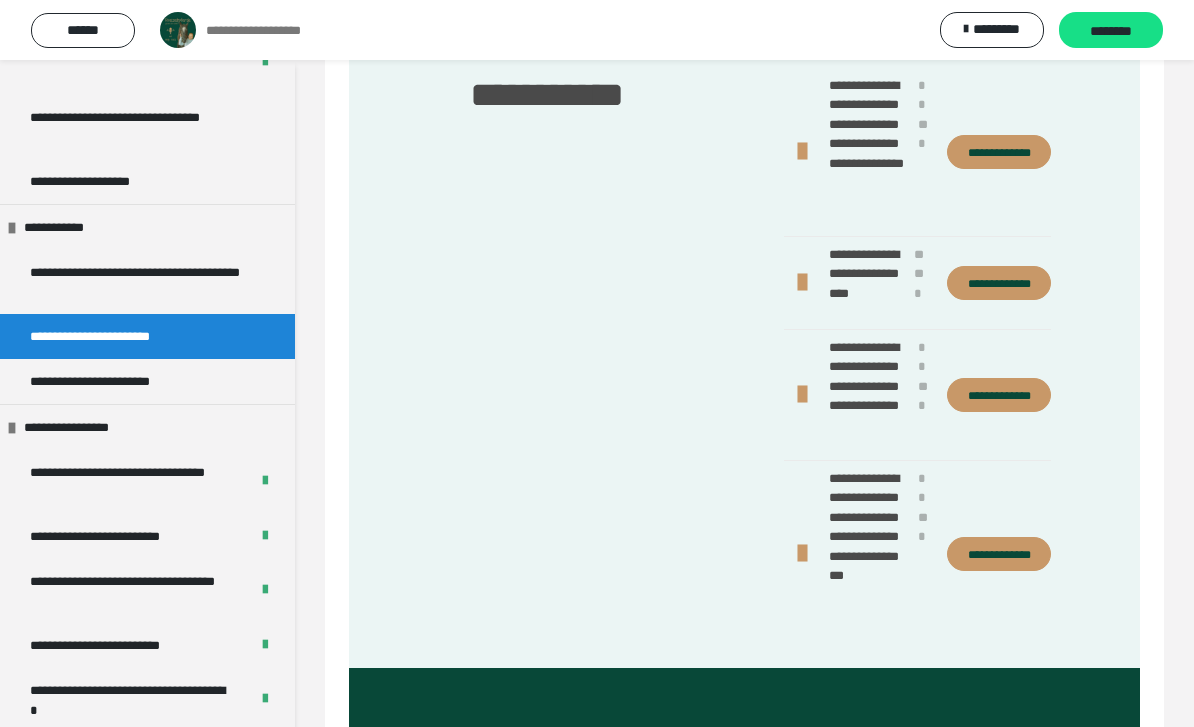 scroll, scrollTop: 224, scrollLeft: 0, axis: vertical 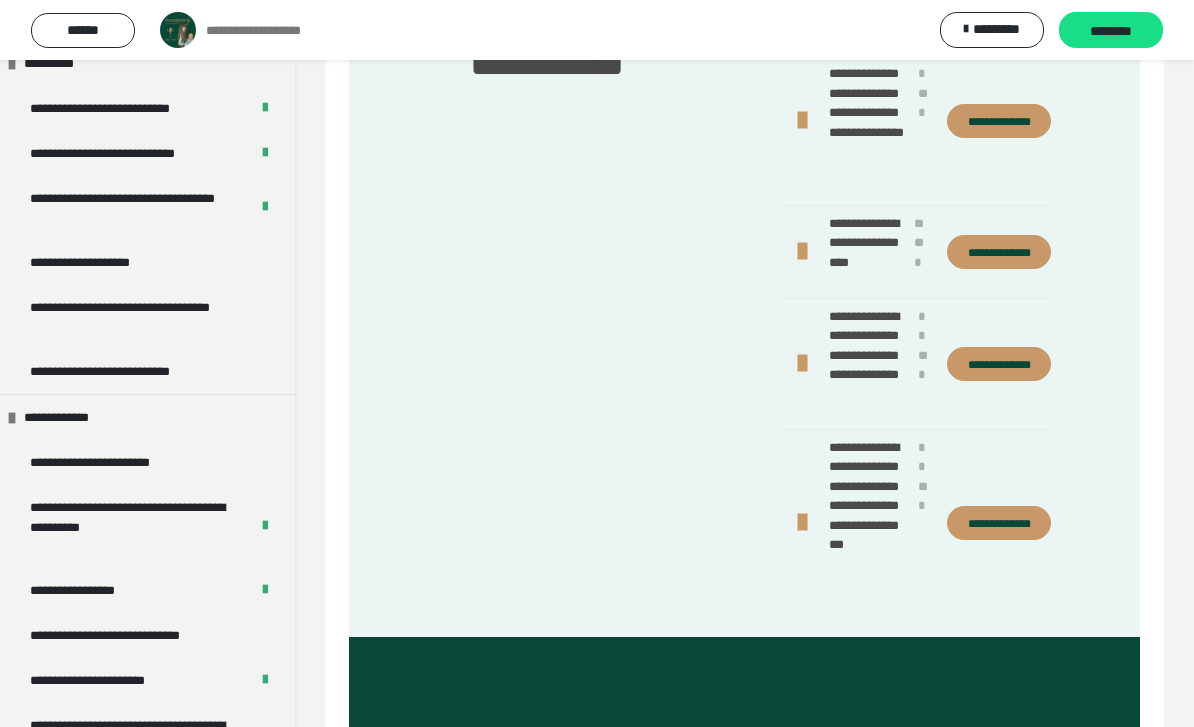 click on "**********" at bounding box center (139, 317) 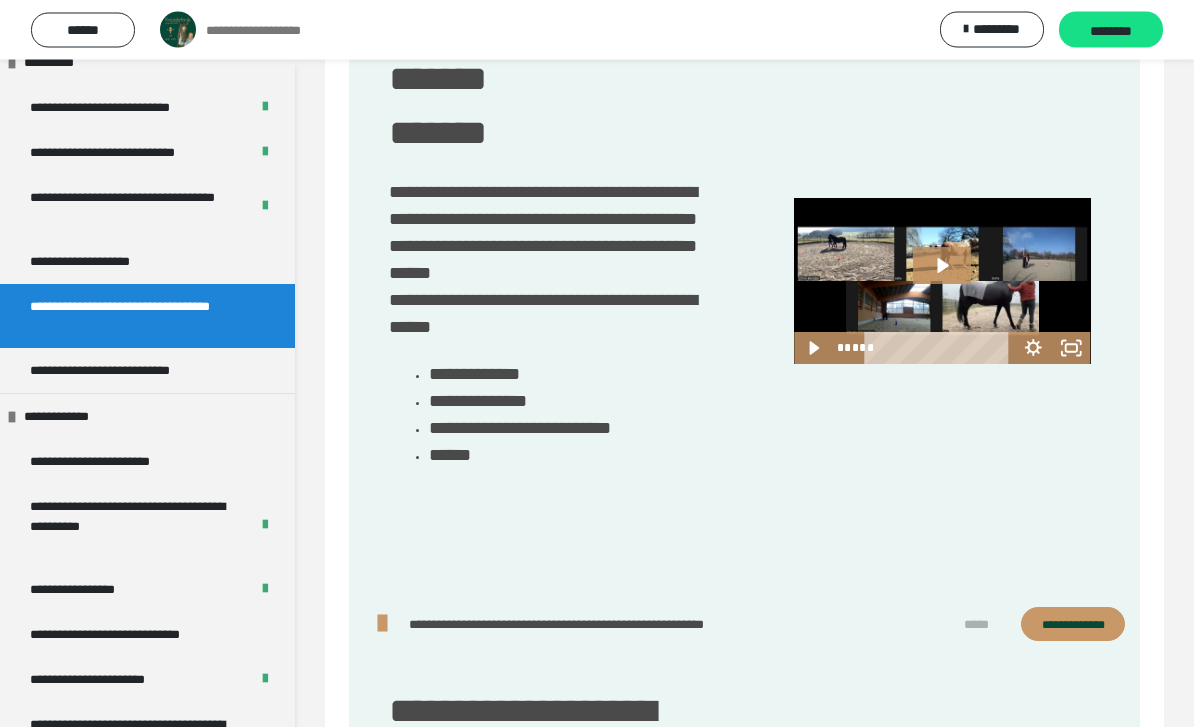 scroll, scrollTop: 7260, scrollLeft: 0, axis: vertical 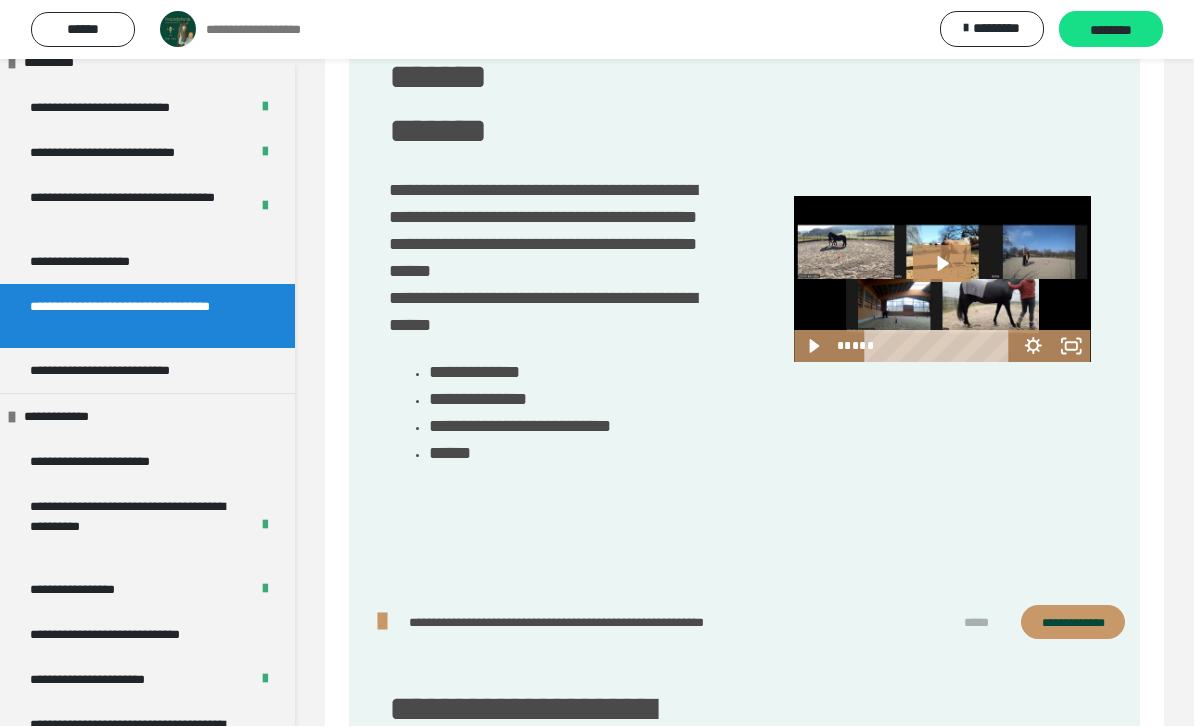 click at bounding box center [942, 280] 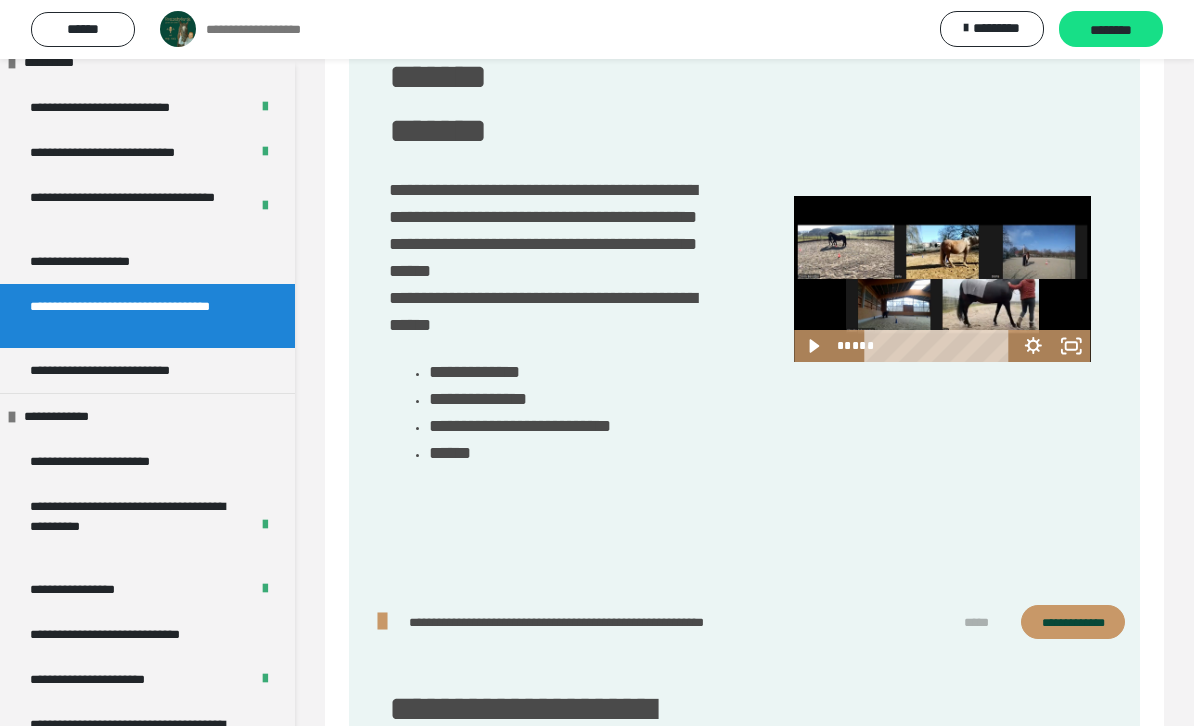 scroll, scrollTop: 7261, scrollLeft: 0, axis: vertical 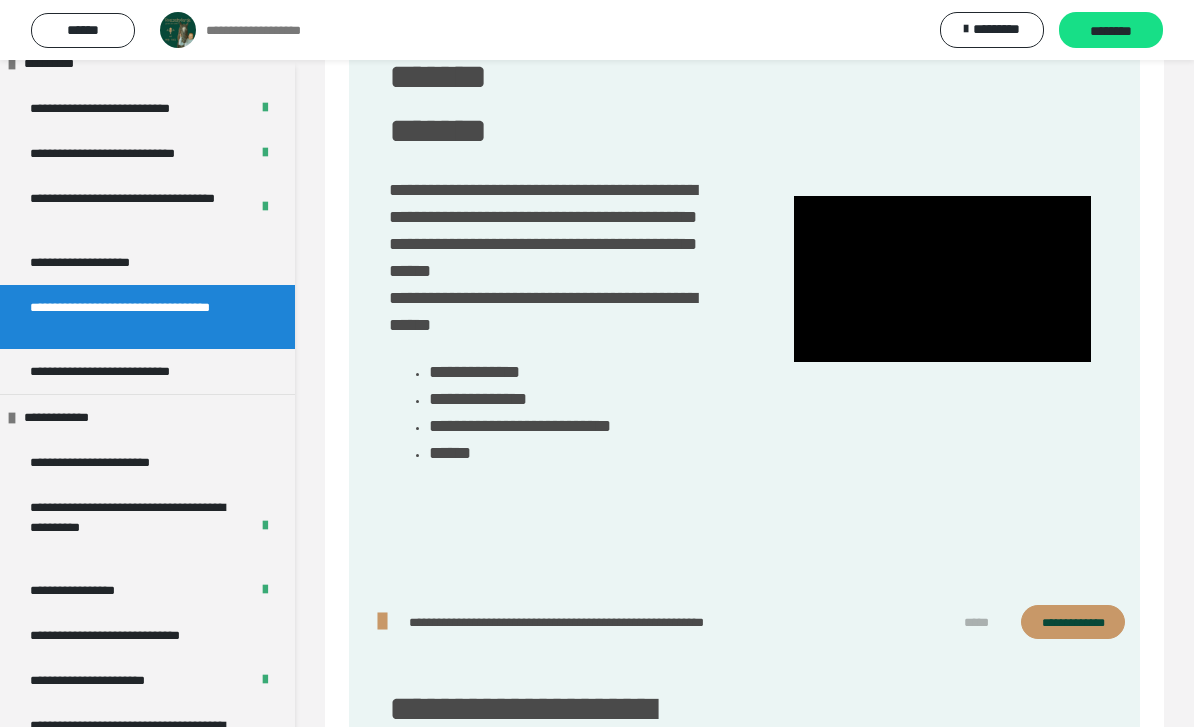 click at bounding box center (942, 279) 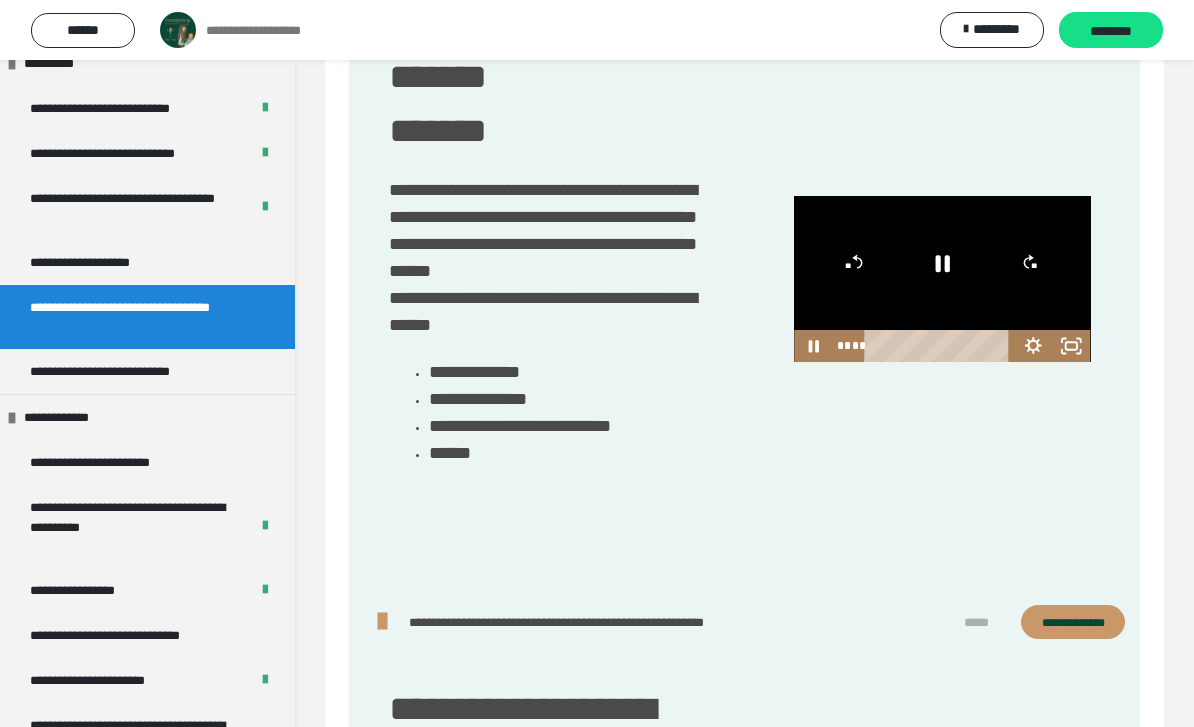 click 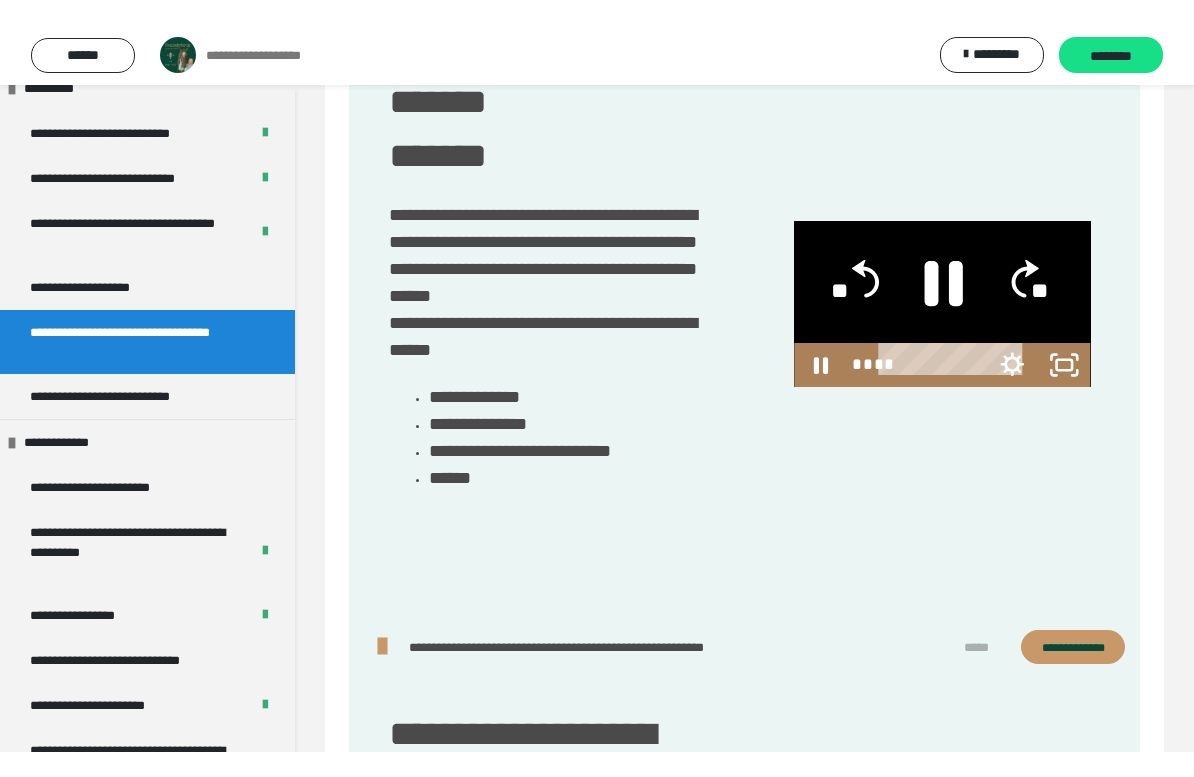 scroll, scrollTop: 24, scrollLeft: 0, axis: vertical 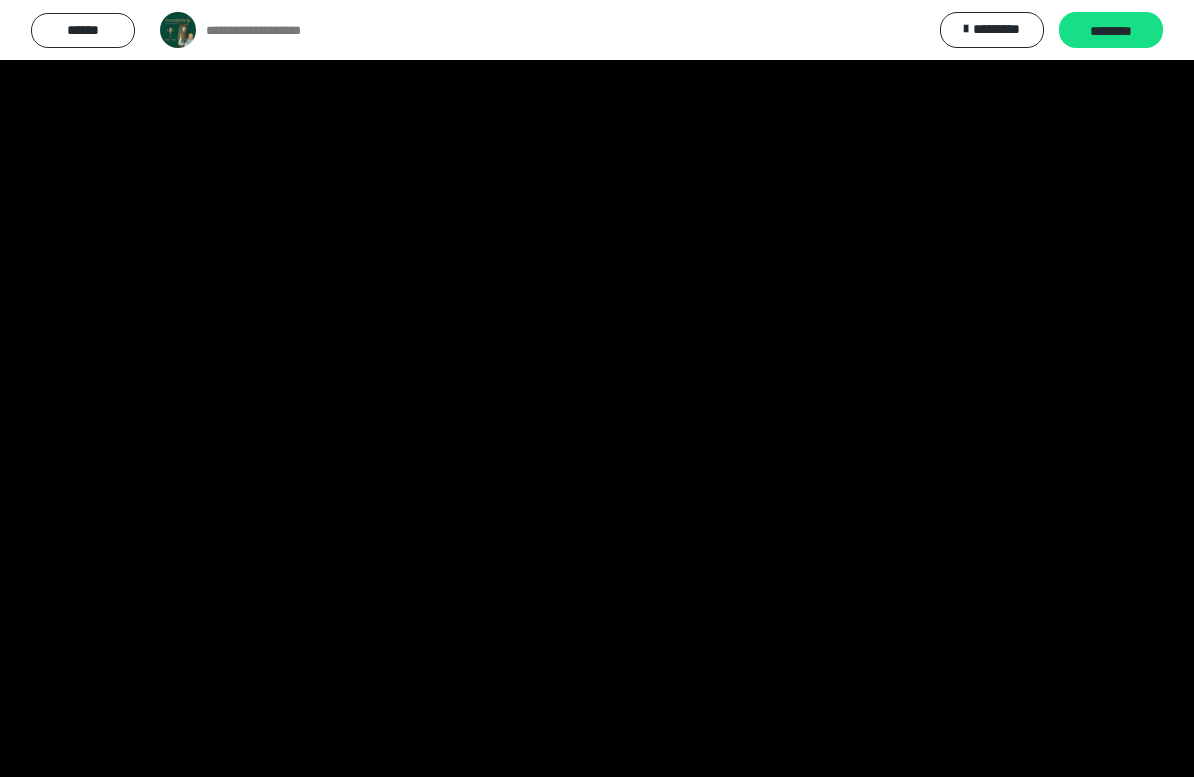 click at bounding box center (597, 388) 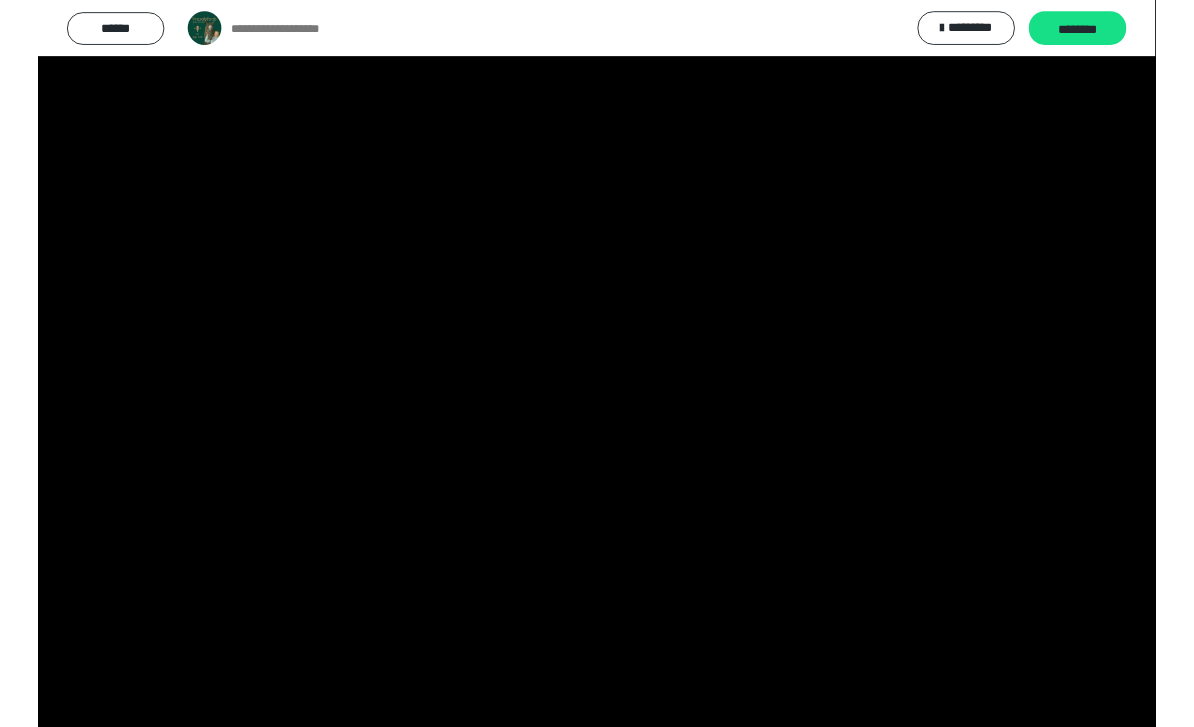 scroll, scrollTop: 7261, scrollLeft: 0, axis: vertical 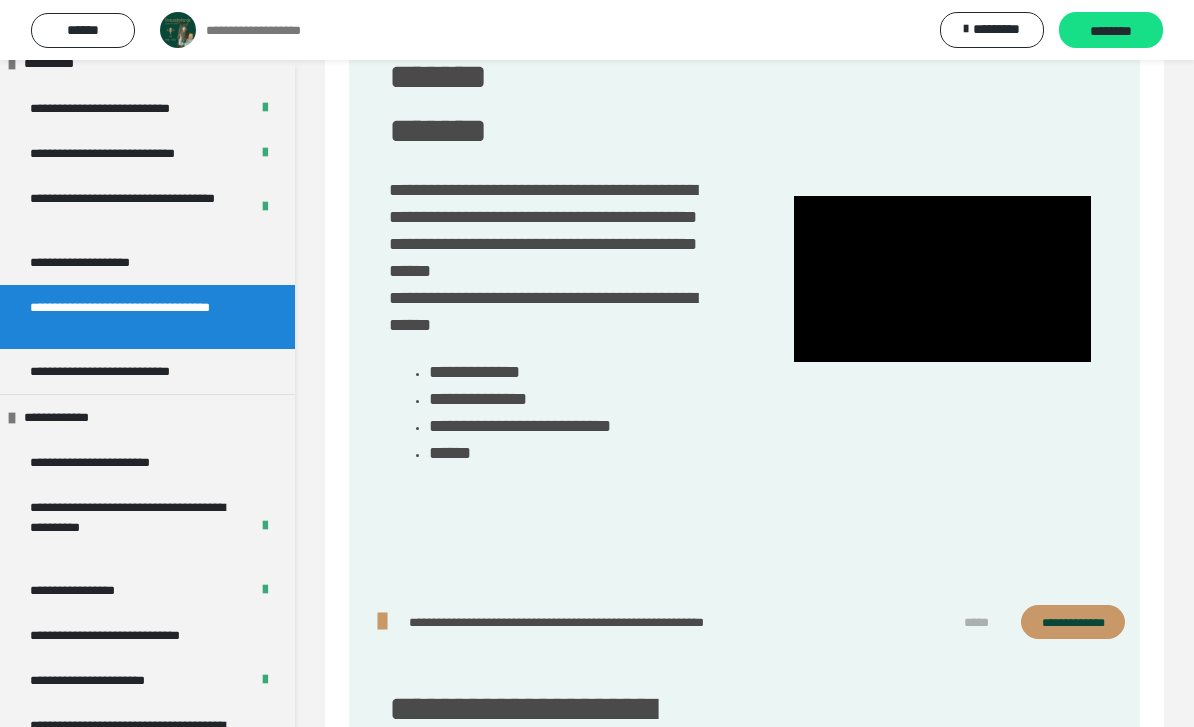 click on "**********" at bounding box center [100, 262] 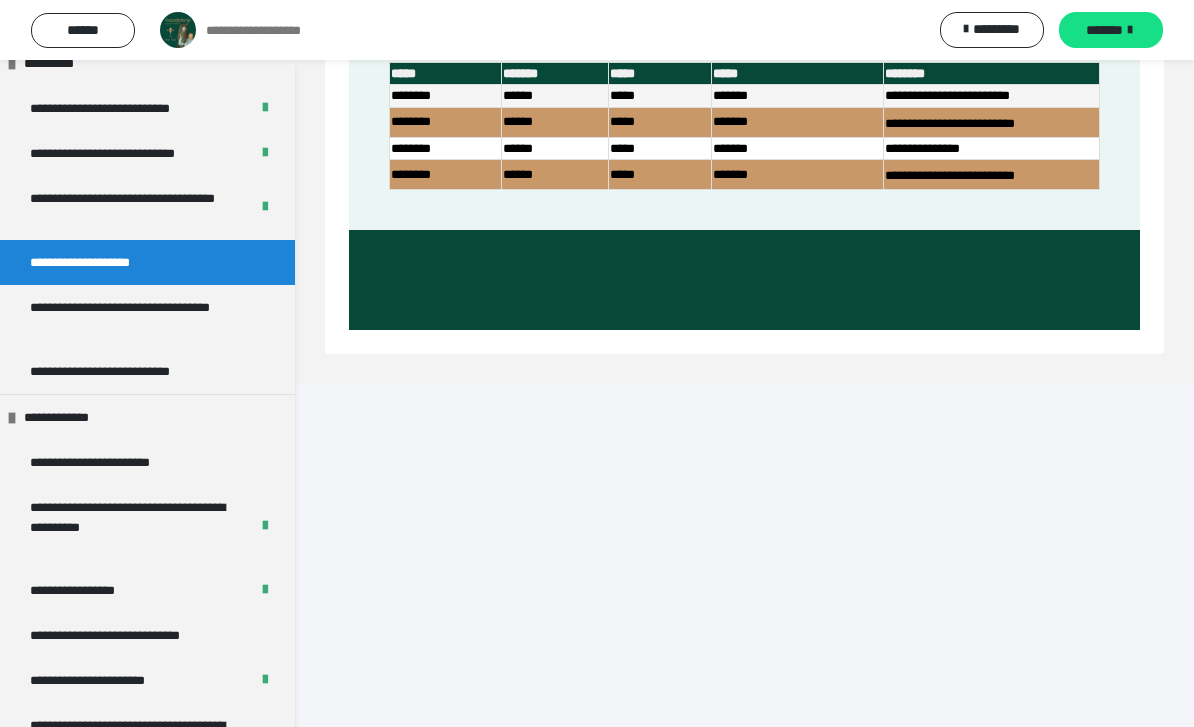 scroll, scrollTop: 2652, scrollLeft: 0, axis: vertical 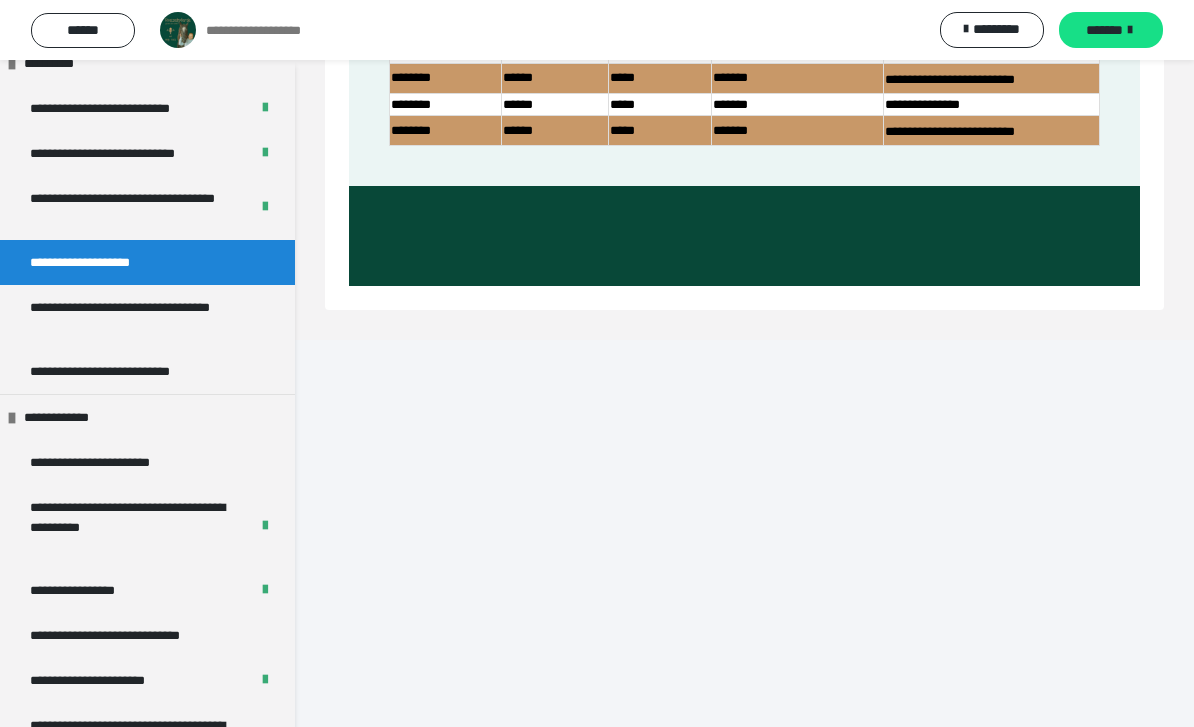 click on "**********" at bounding box center [139, 317] 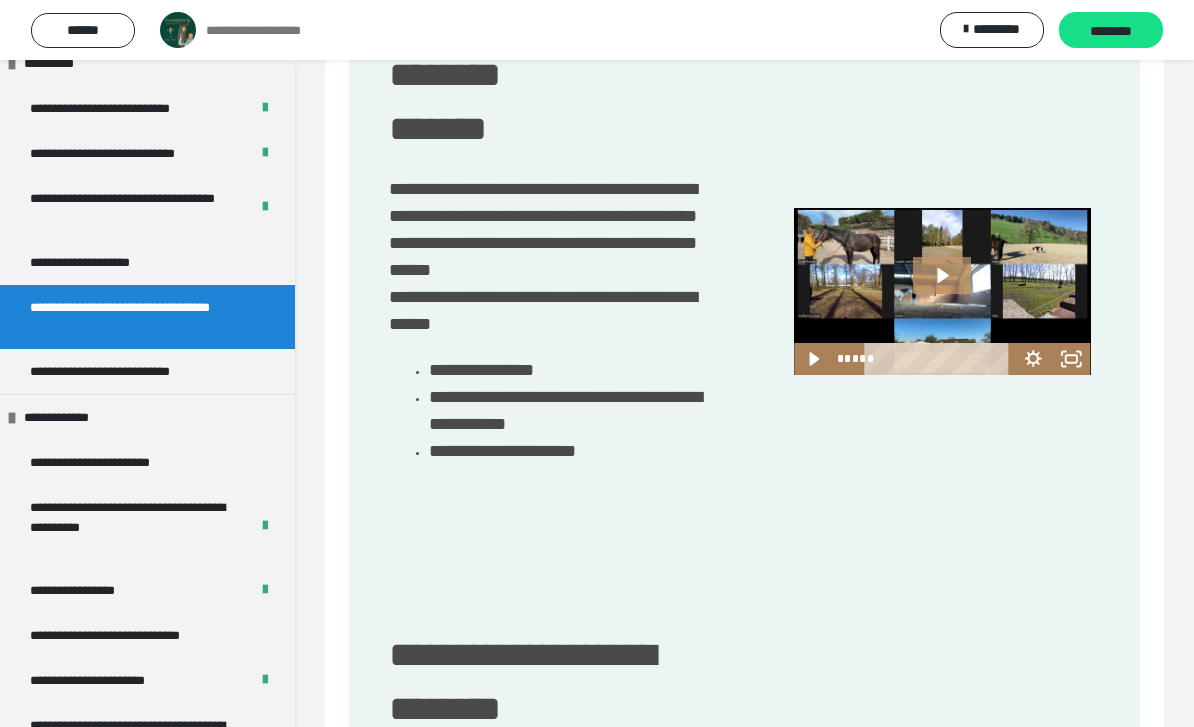 scroll, scrollTop: 926, scrollLeft: 0, axis: vertical 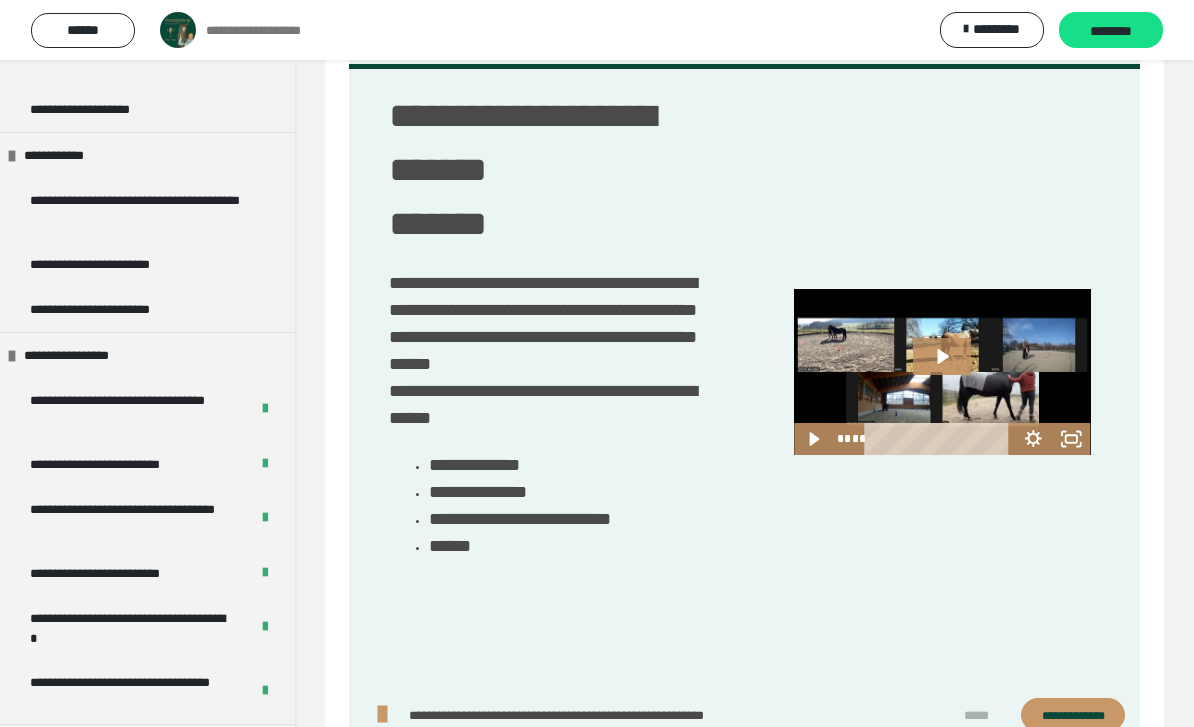 click at bounding box center (942, 372) 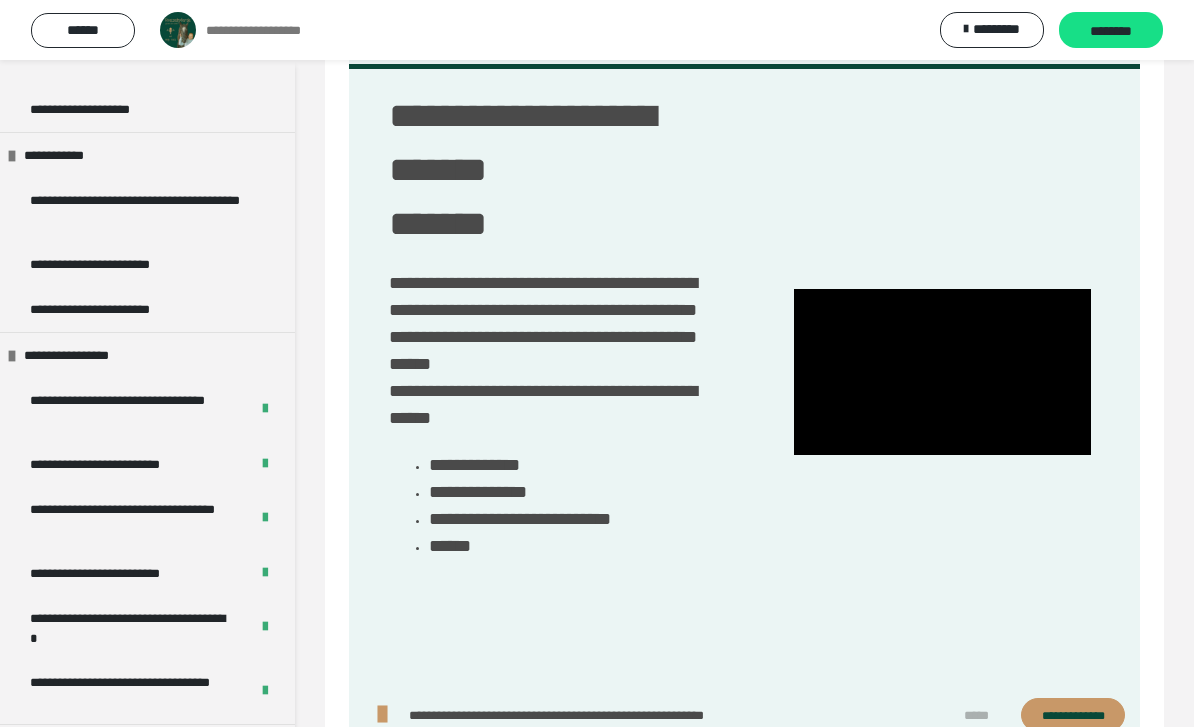 click 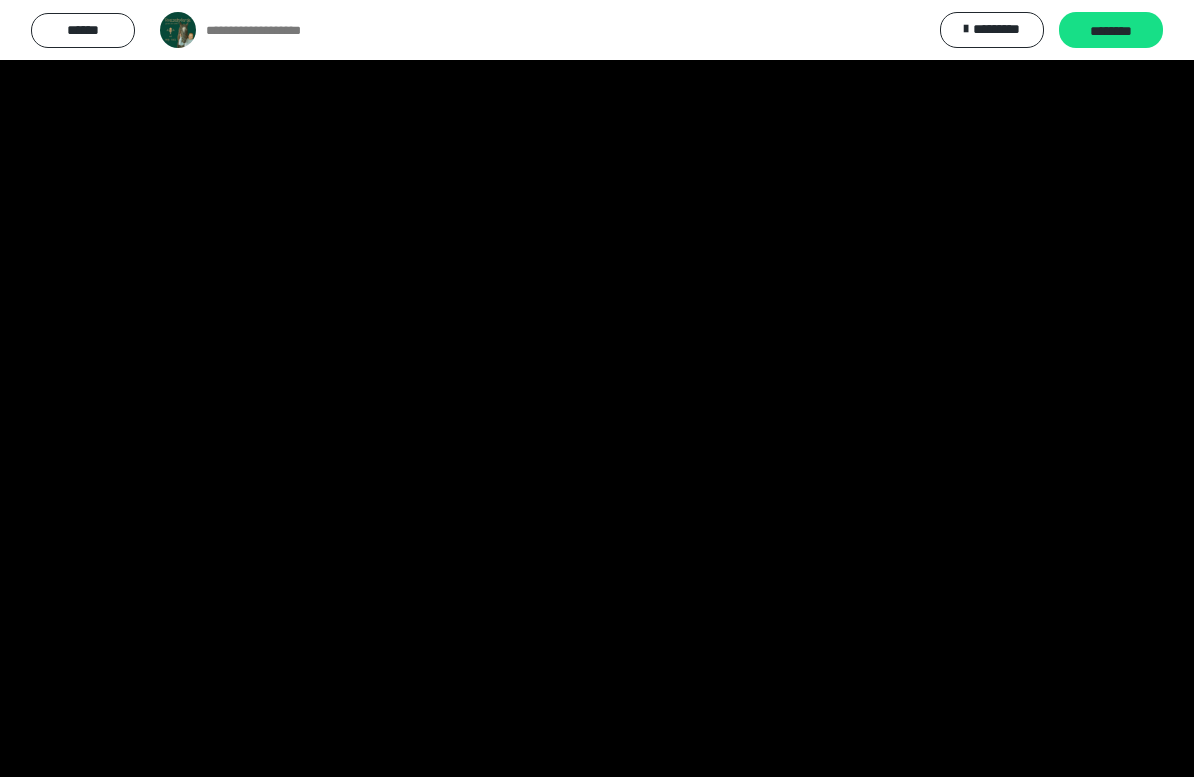 click at bounding box center [597, 388] 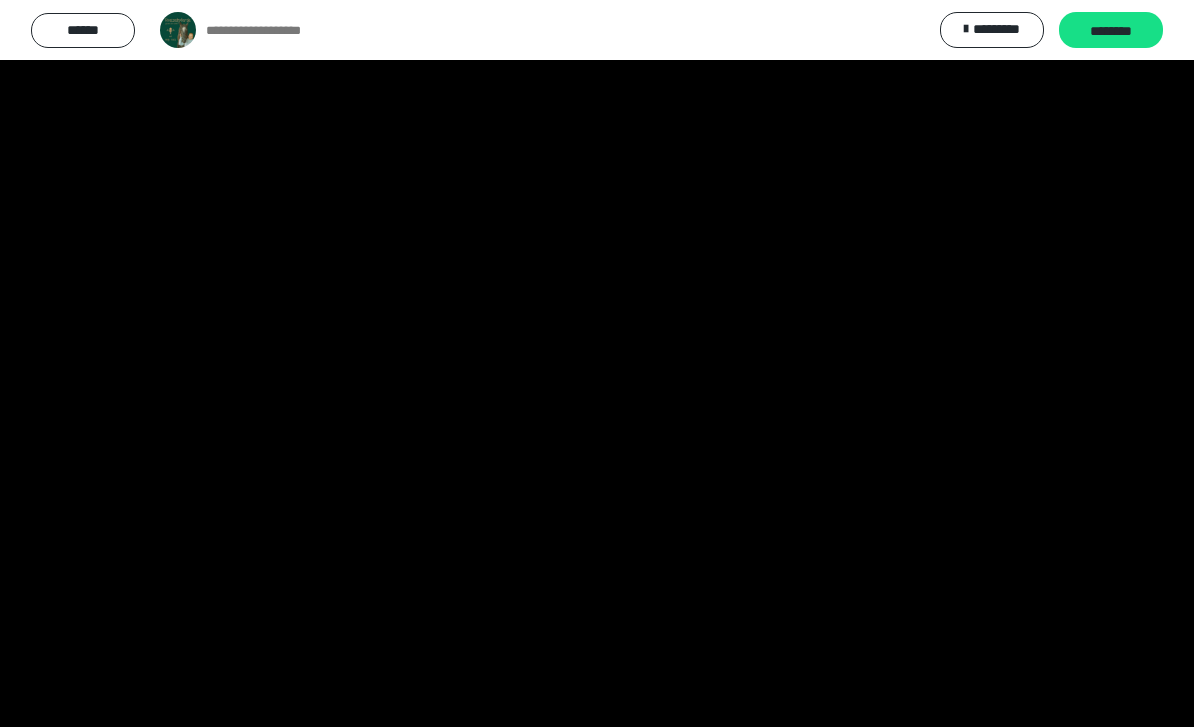 scroll, scrollTop: 7168, scrollLeft: 0, axis: vertical 